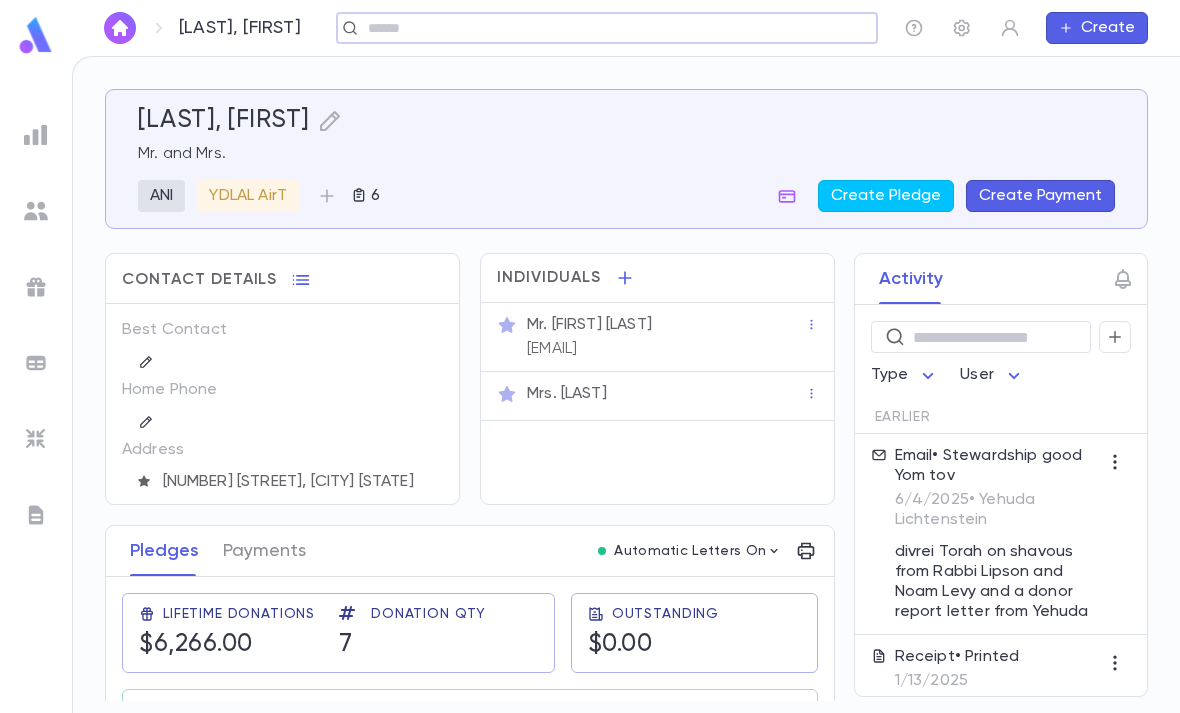 scroll, scrollTop: 0, scrollLeft: 0, axis: both 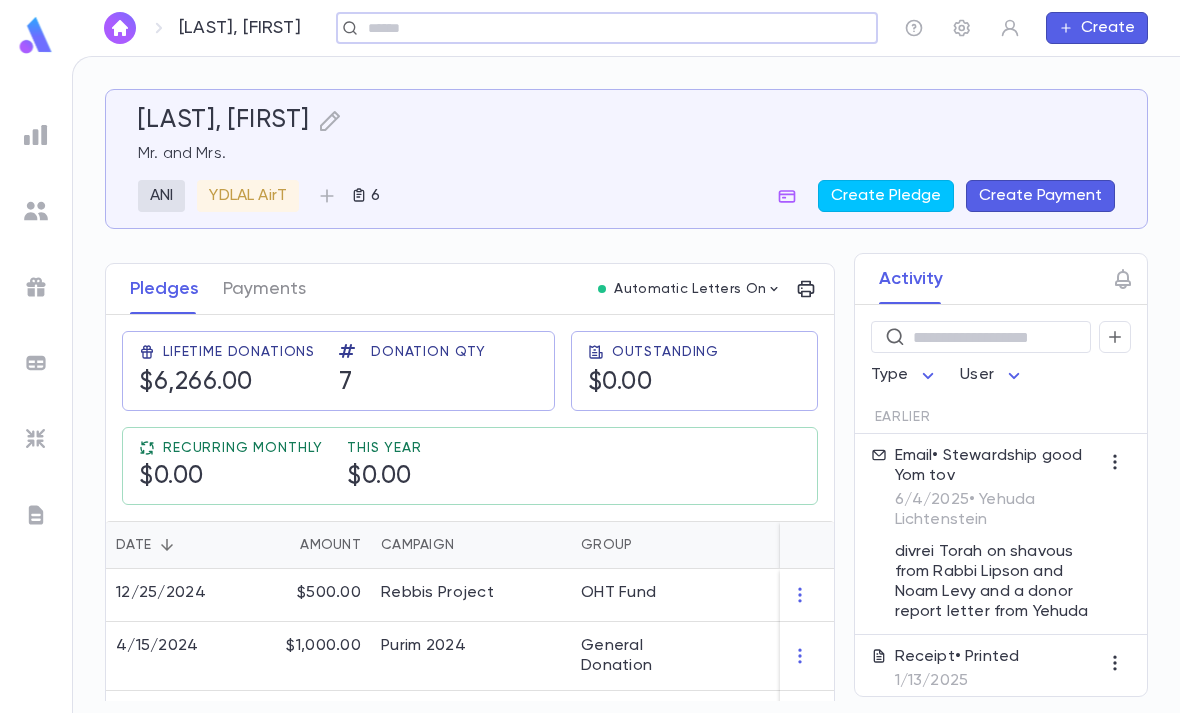 click at bounding box center (36, 35) 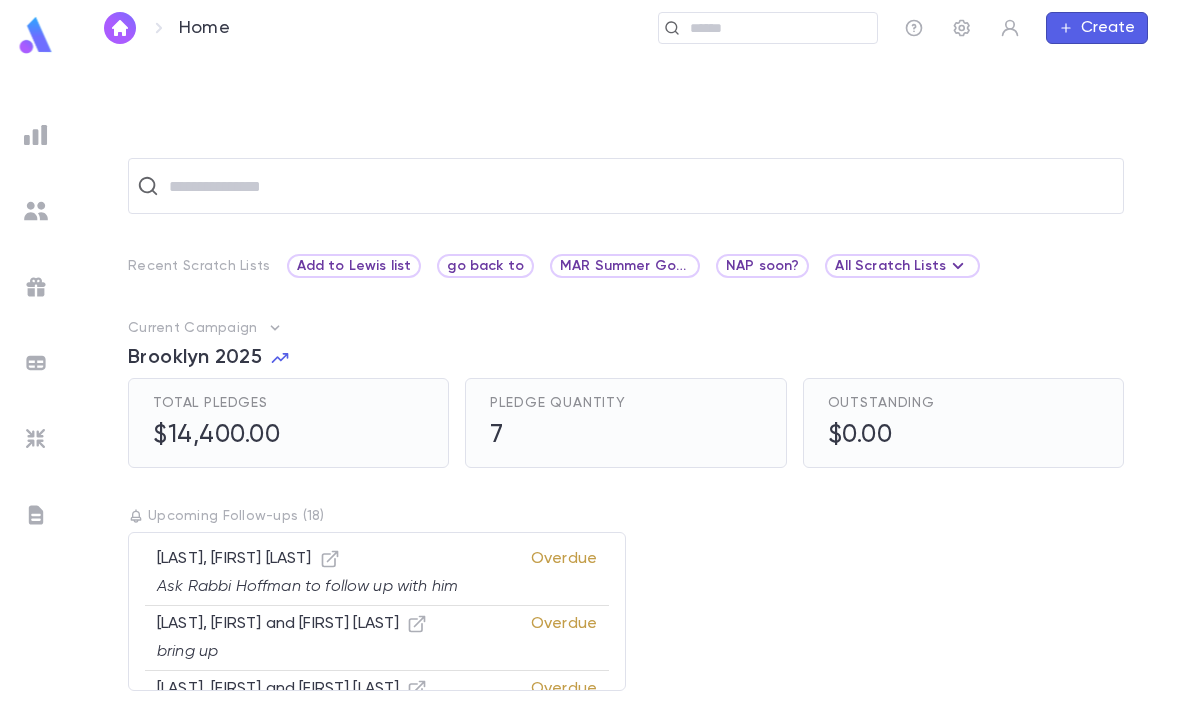 click at bounding box center [36, 411] 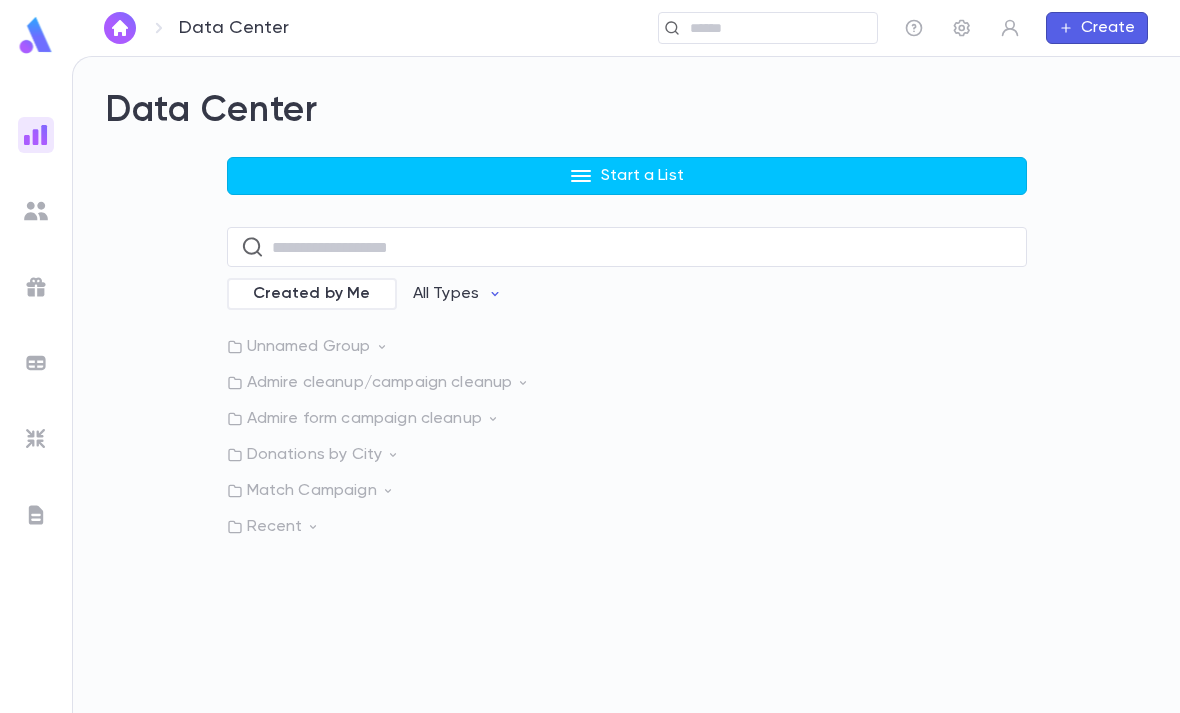 click on "Recent" at bounding box center (627, 527) 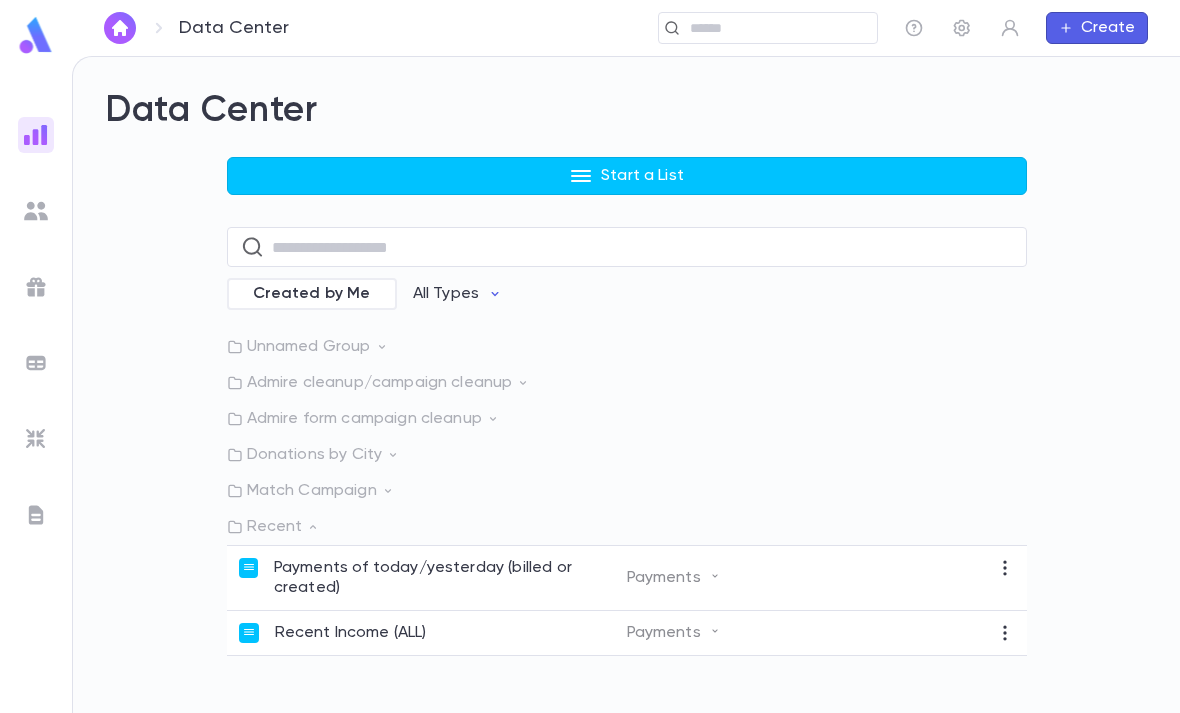 click on "Recent Income (ALL)" at bounding box center [433, 633] 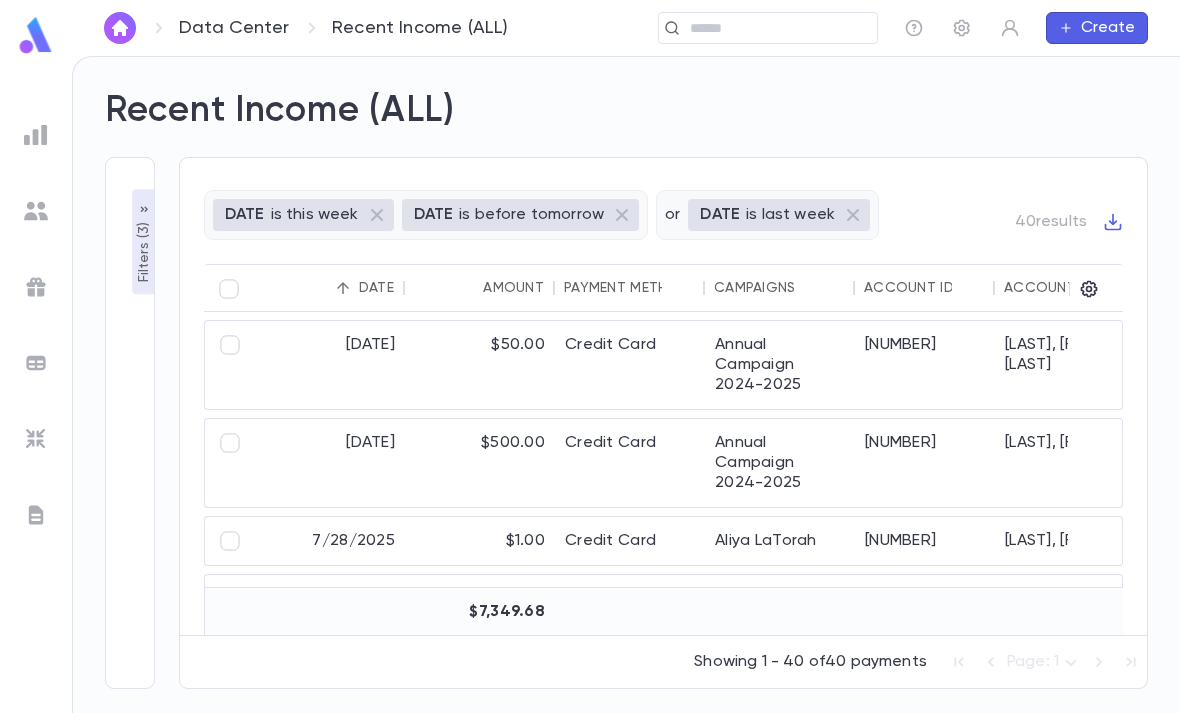 click at bounding box center (36, 439) 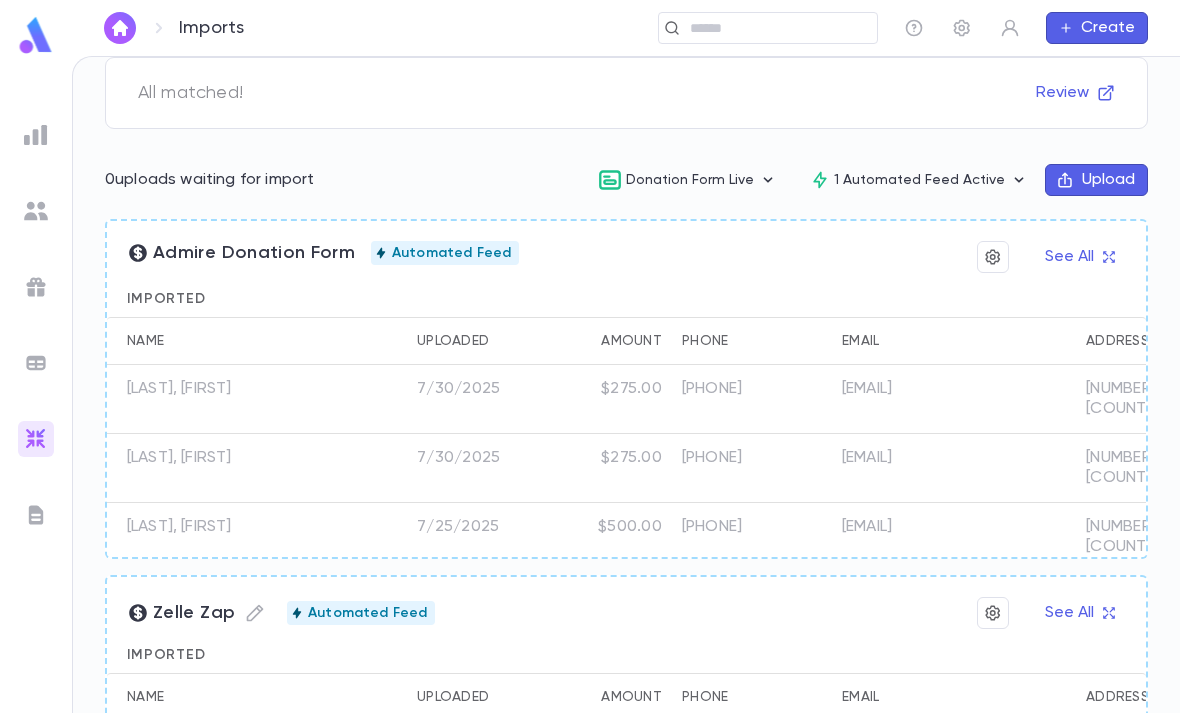 scroll, scrollTop: 239, scrollLeft: 0, axis: vertical 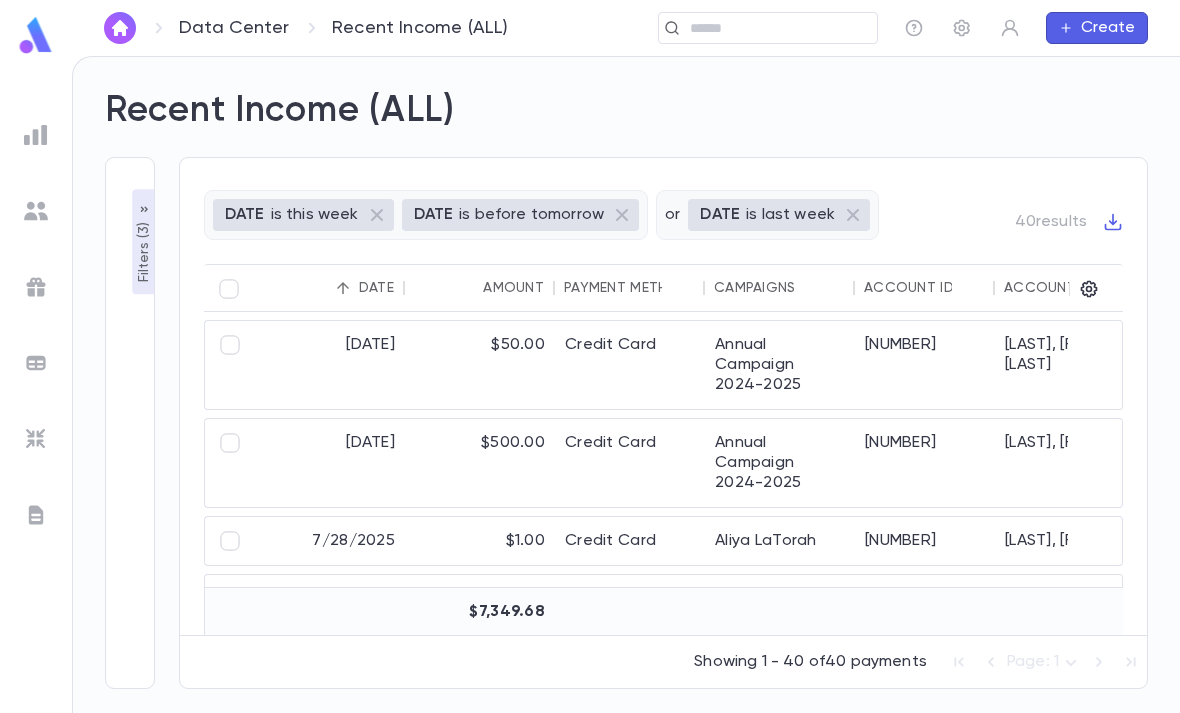 click at bounding box center [36, 35] 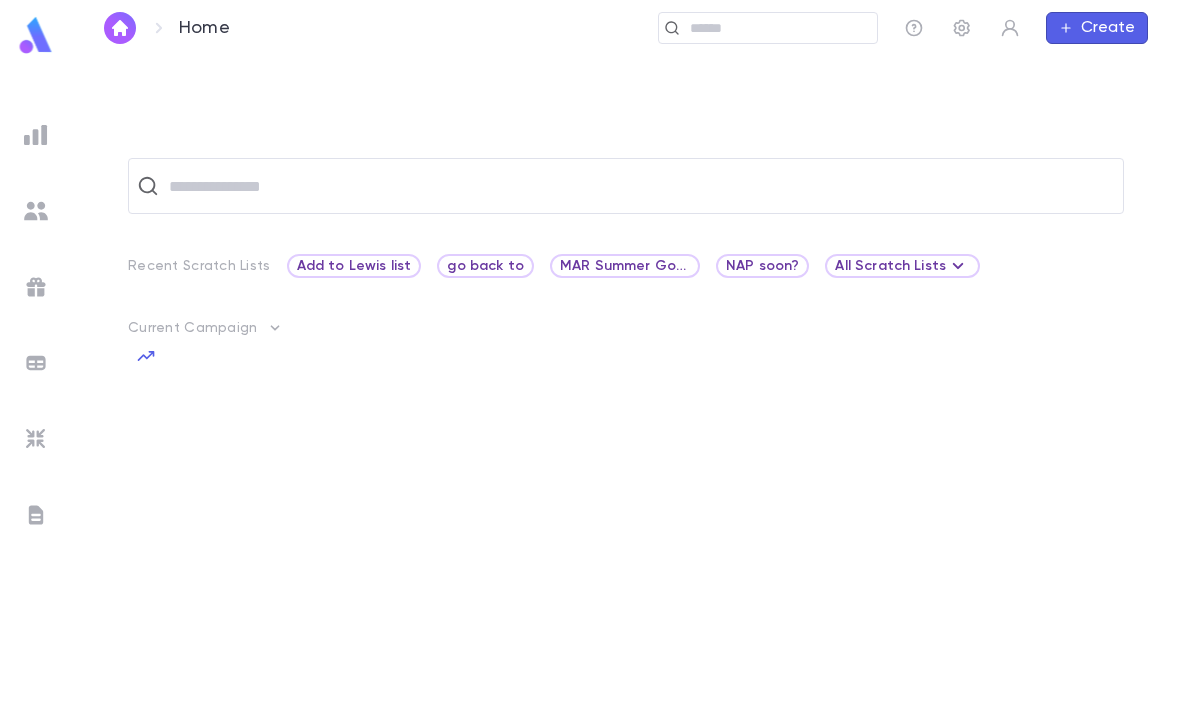 click at bounding box center (761, 28) 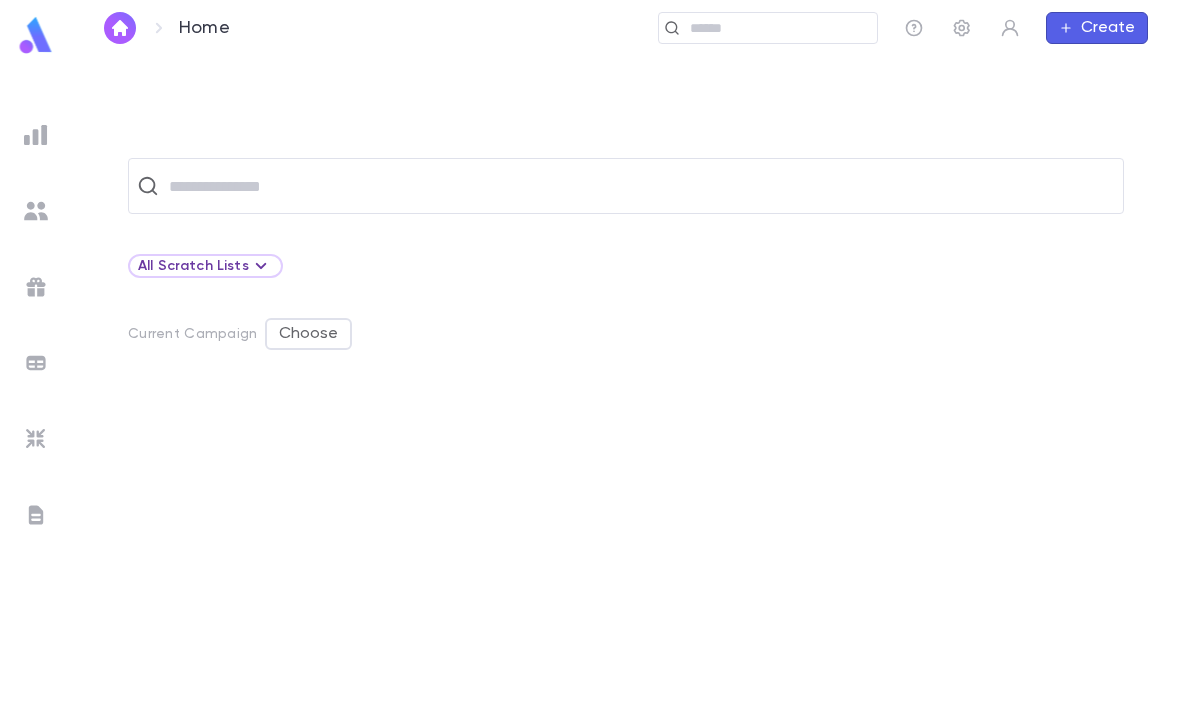 scroll, scrollTop: 0, scrollLeft: 0, axis: both 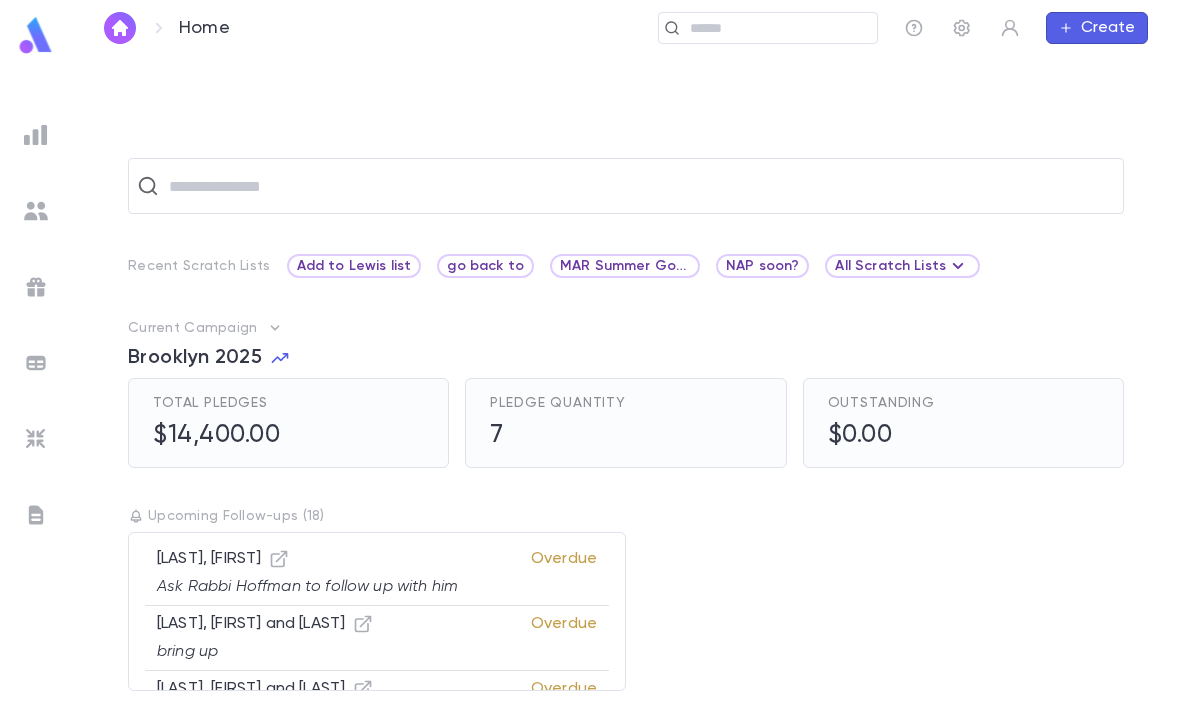 click at bounding box center [776, 28] 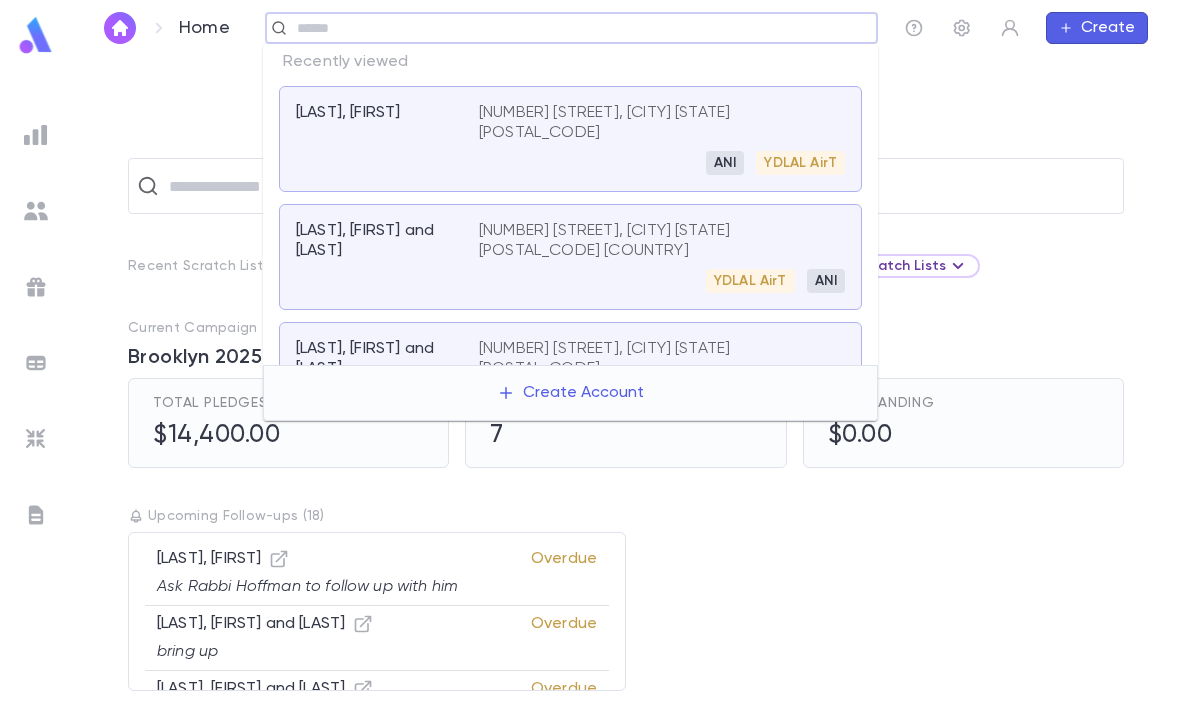 click on "ANI" at bounding box center (725, 163) 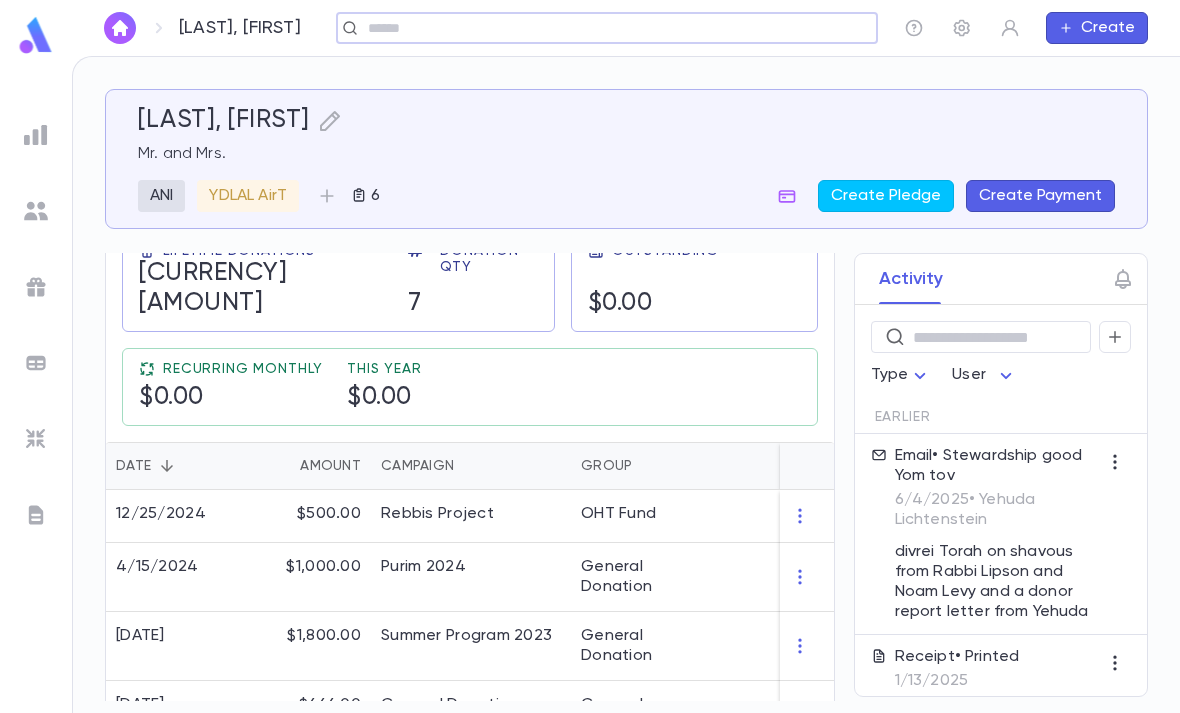scroll, scrollTop: 373, scrollLeft: 0, axis: vertical 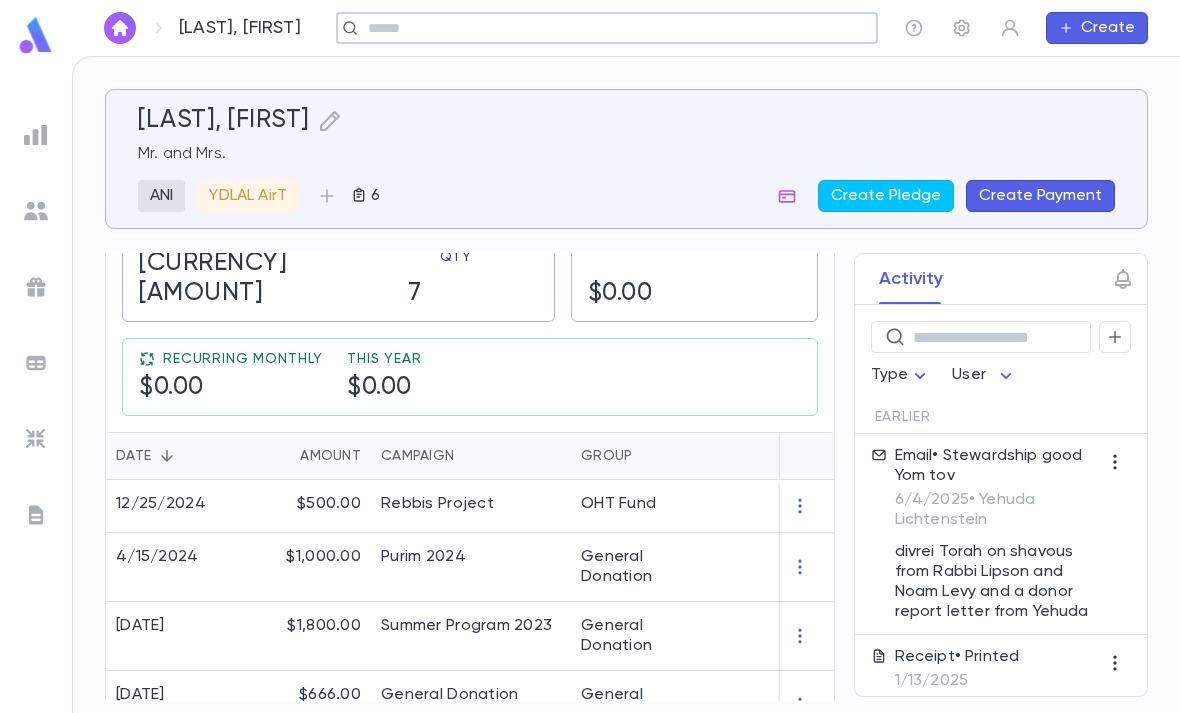 click on "OHT Fund" at bounding box center [618, 504] 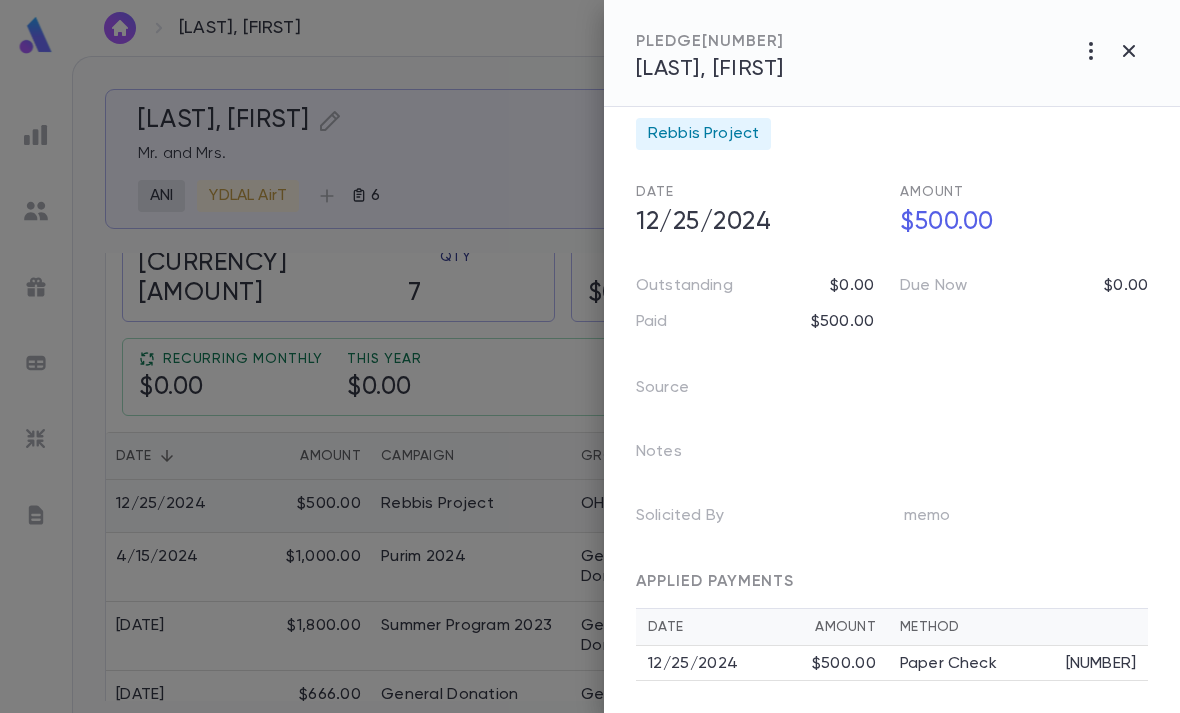 scroll, scrollTop: 29, scrollLeft: 0, axis: vertical 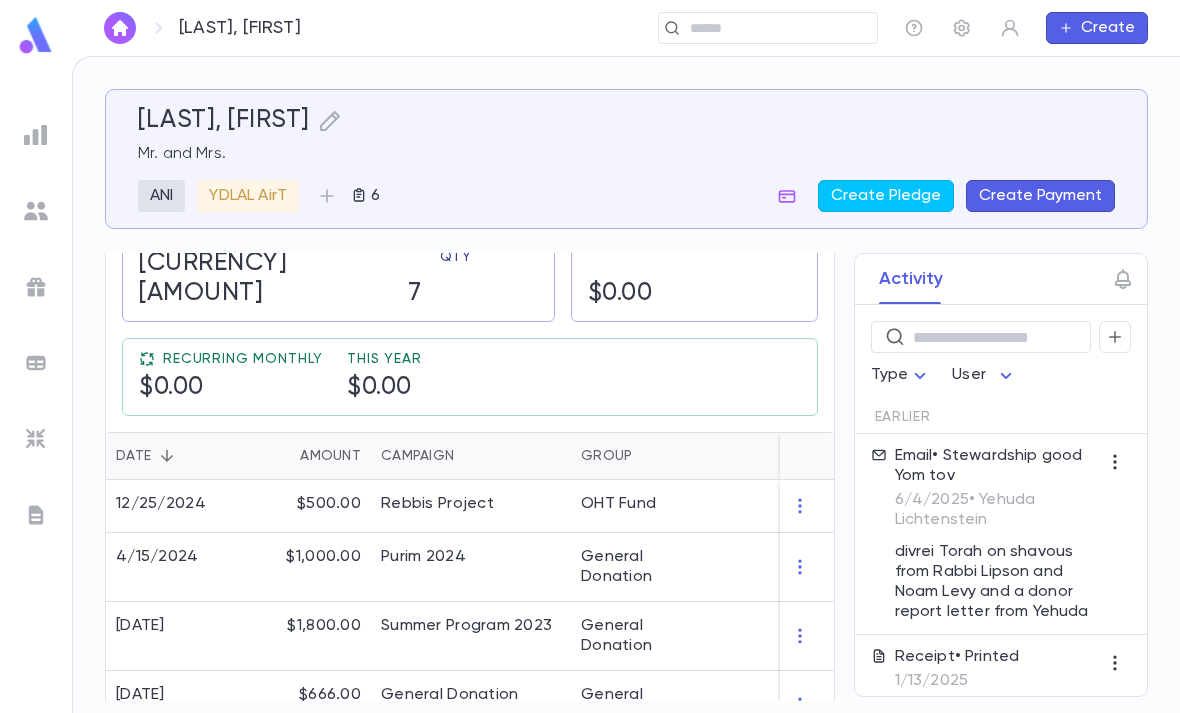 click on "$1,000.00" at bounding box center (306, 567) 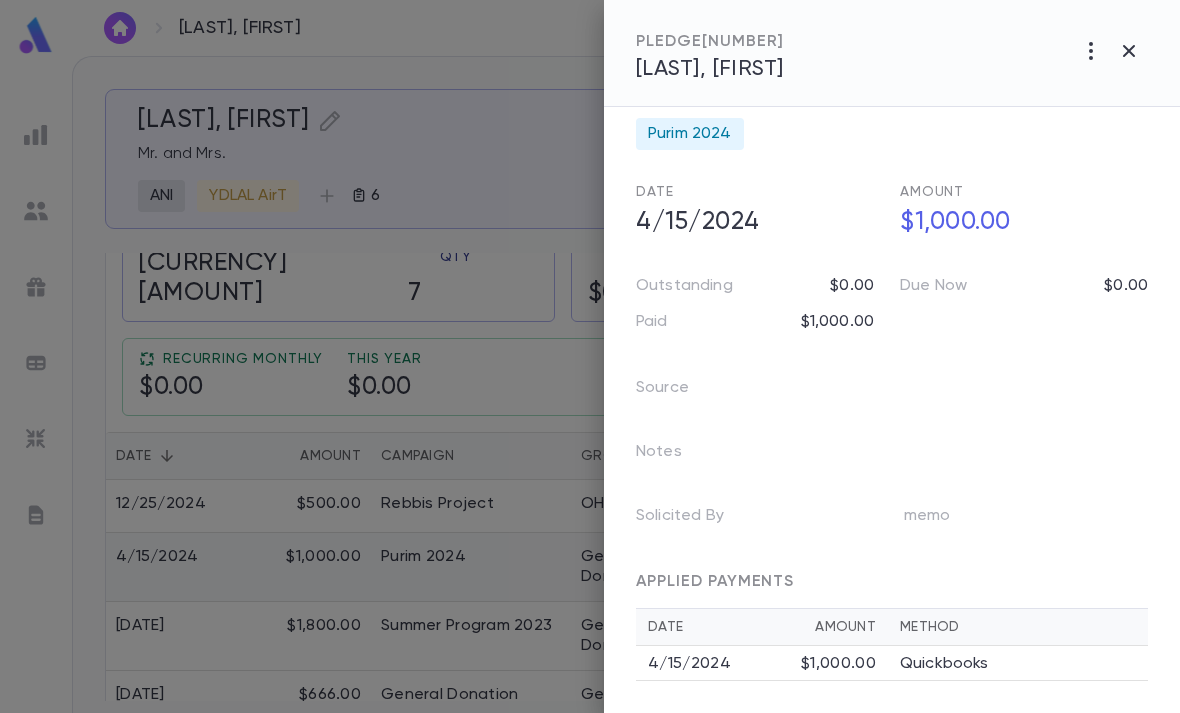scroll, scrollTop: 29, scrollLeft: 0, axis: vertical 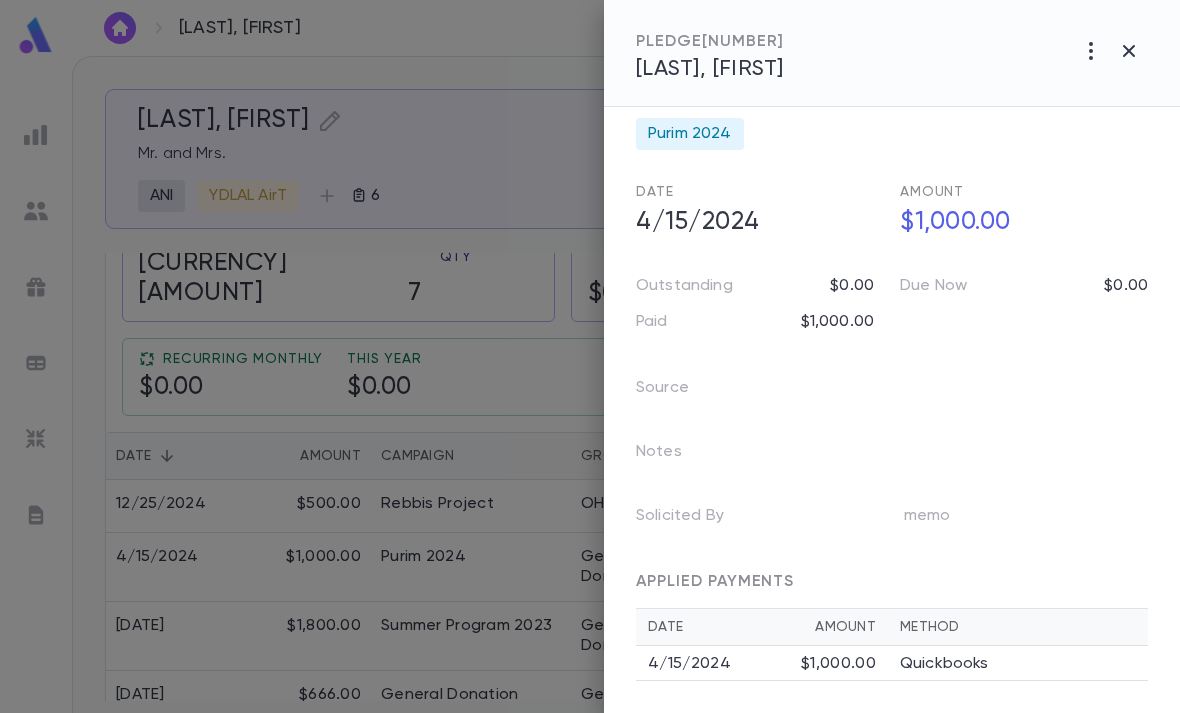 click at bounding box center [590, 356] 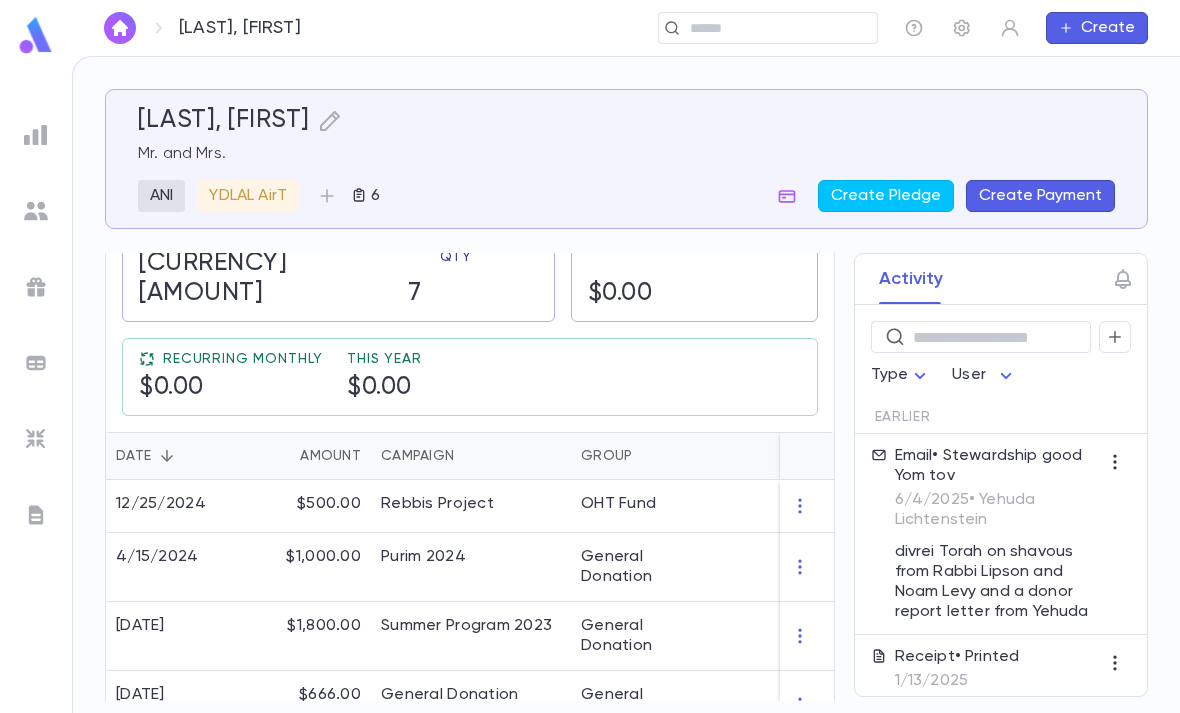 click on "Create Pledge" at bounding box center [886, 196] 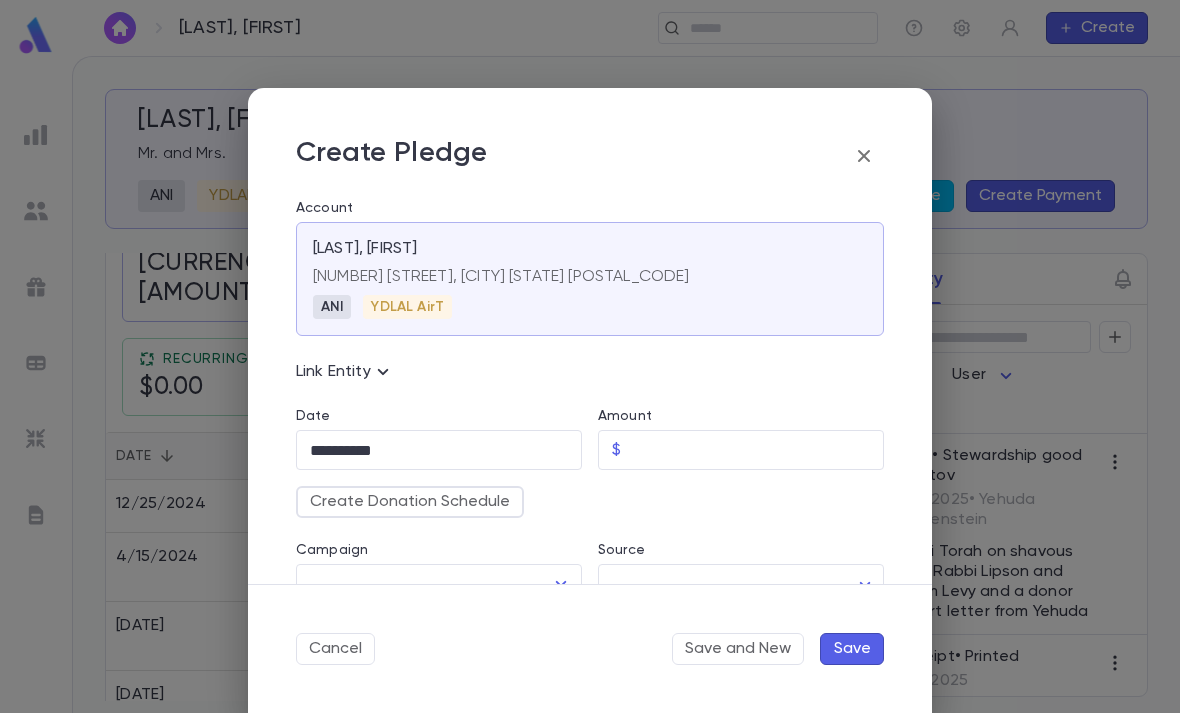 click on "Amount" at bounding box center (756, 450) 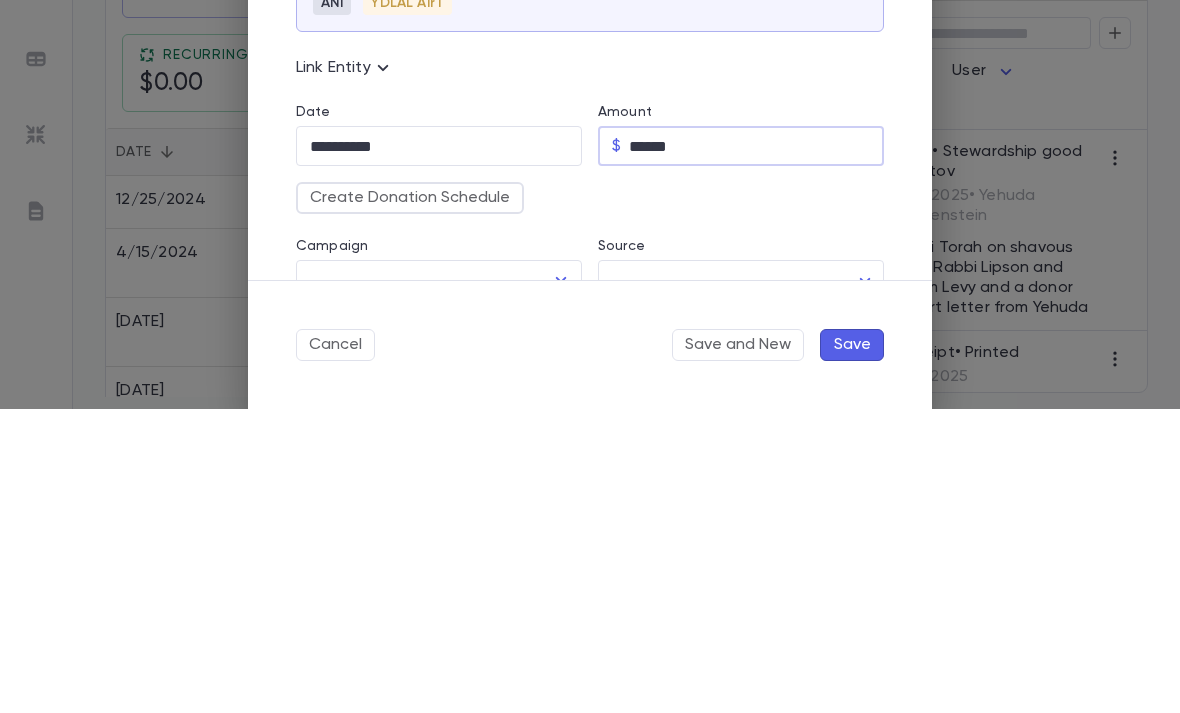 type on "********" 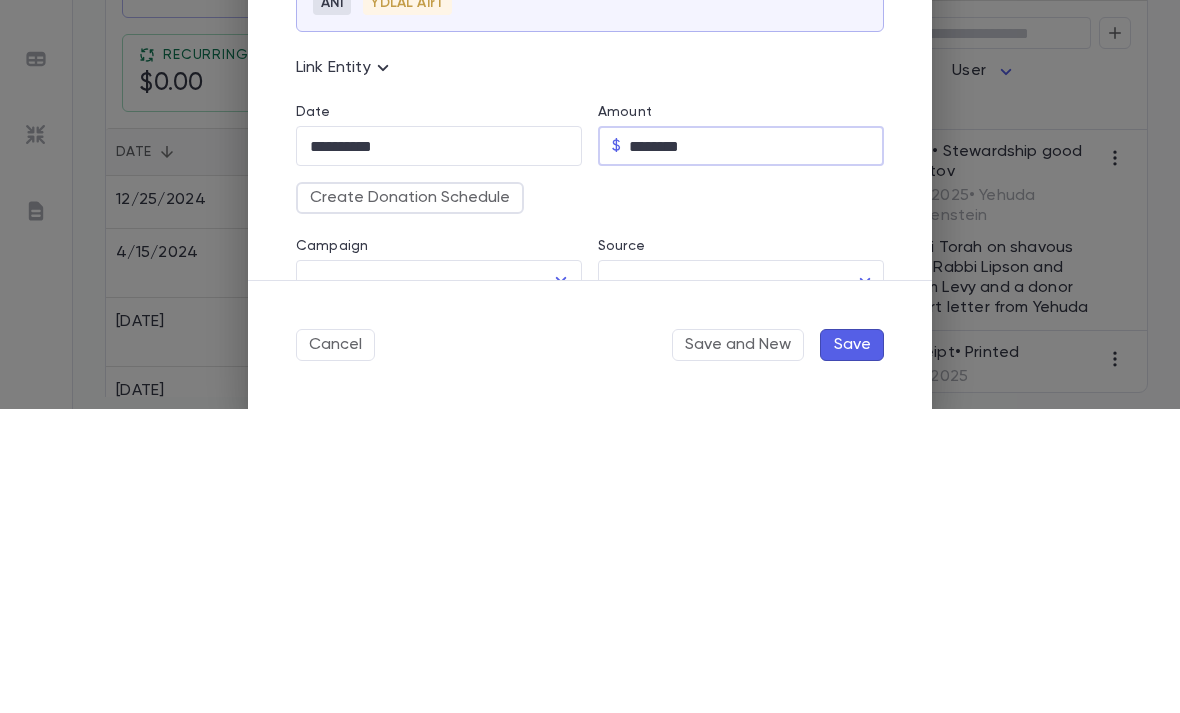 scroll, scrollTop: 64, scrollLeft: 0, axis: vertical 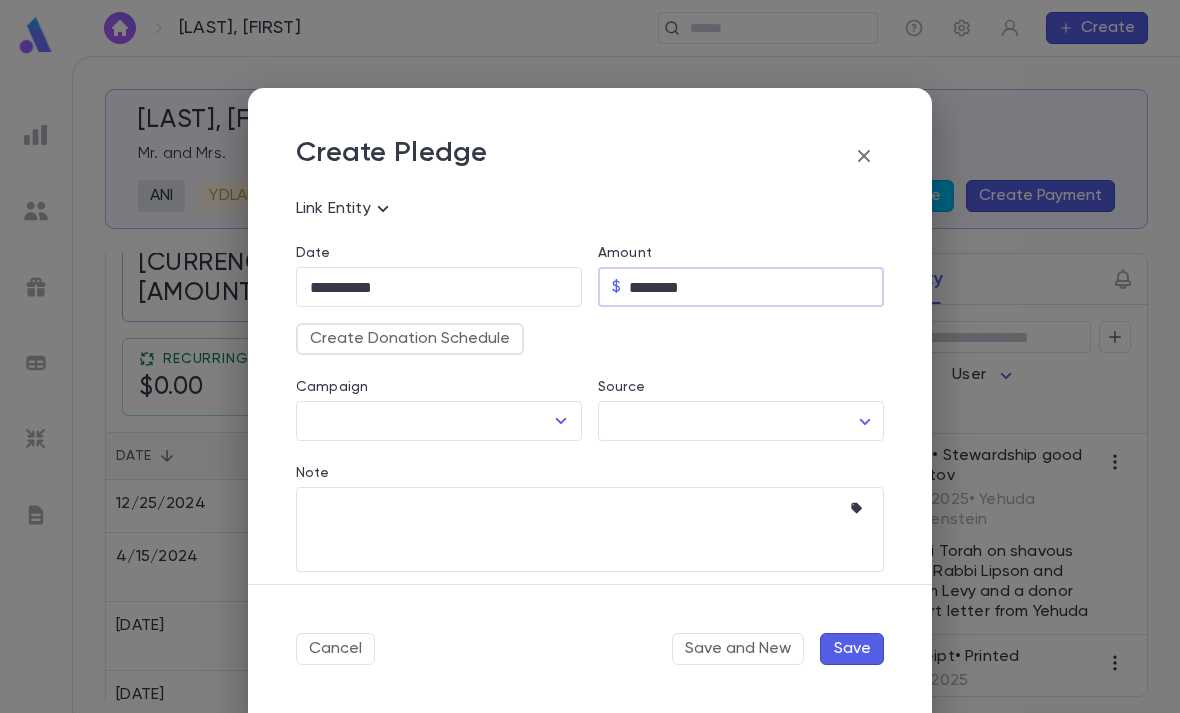 click on "Campaign" at bounding box center (424, 421) 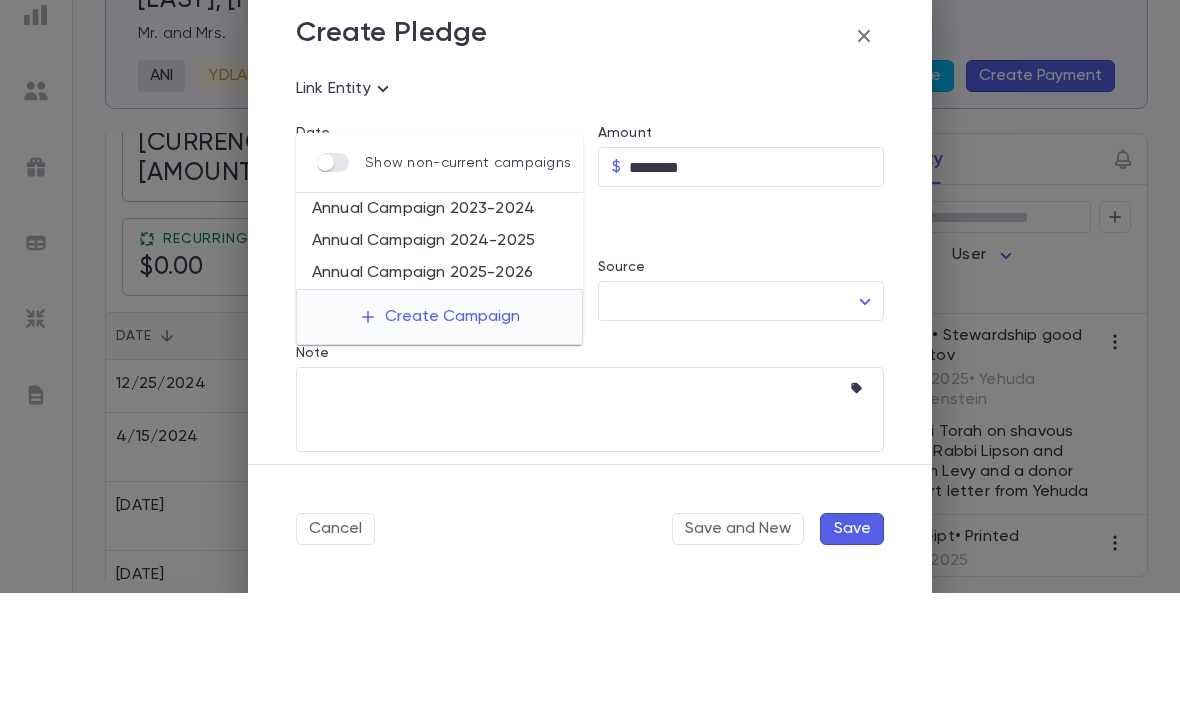 click on "Annual Campaign 2025-2026" at bounding box center (439, 393) 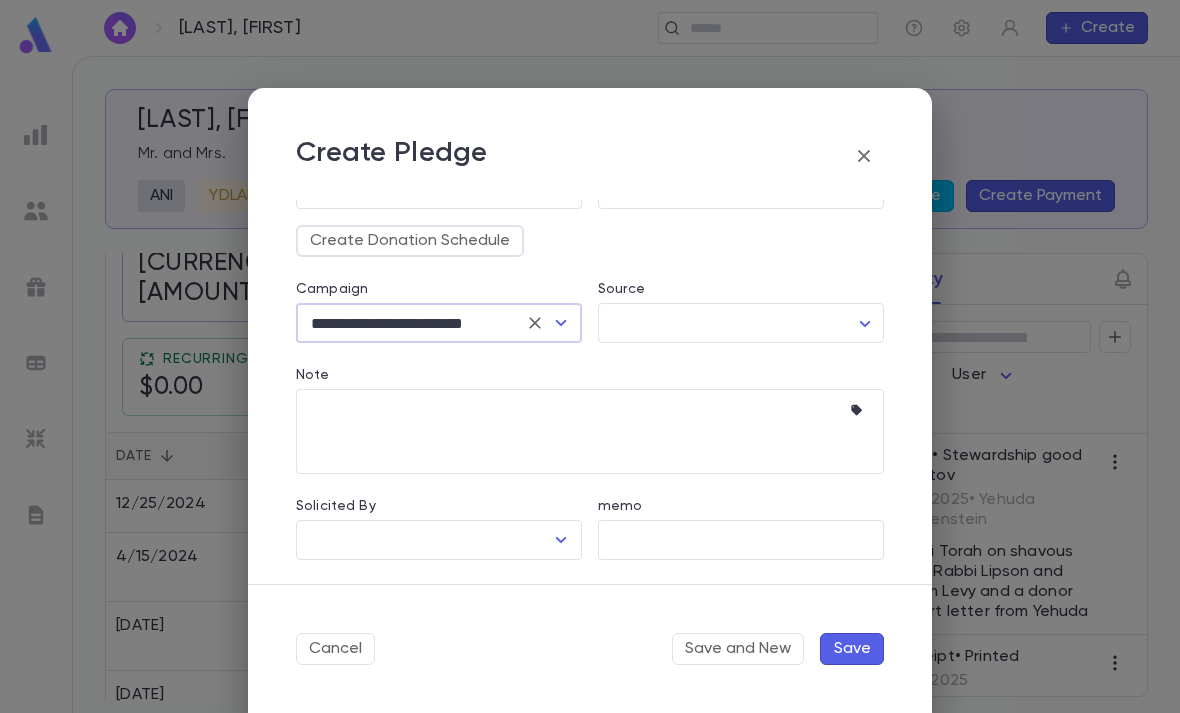 scroll, scrollTop: 261, scrollLeft: 0, axis: vertical 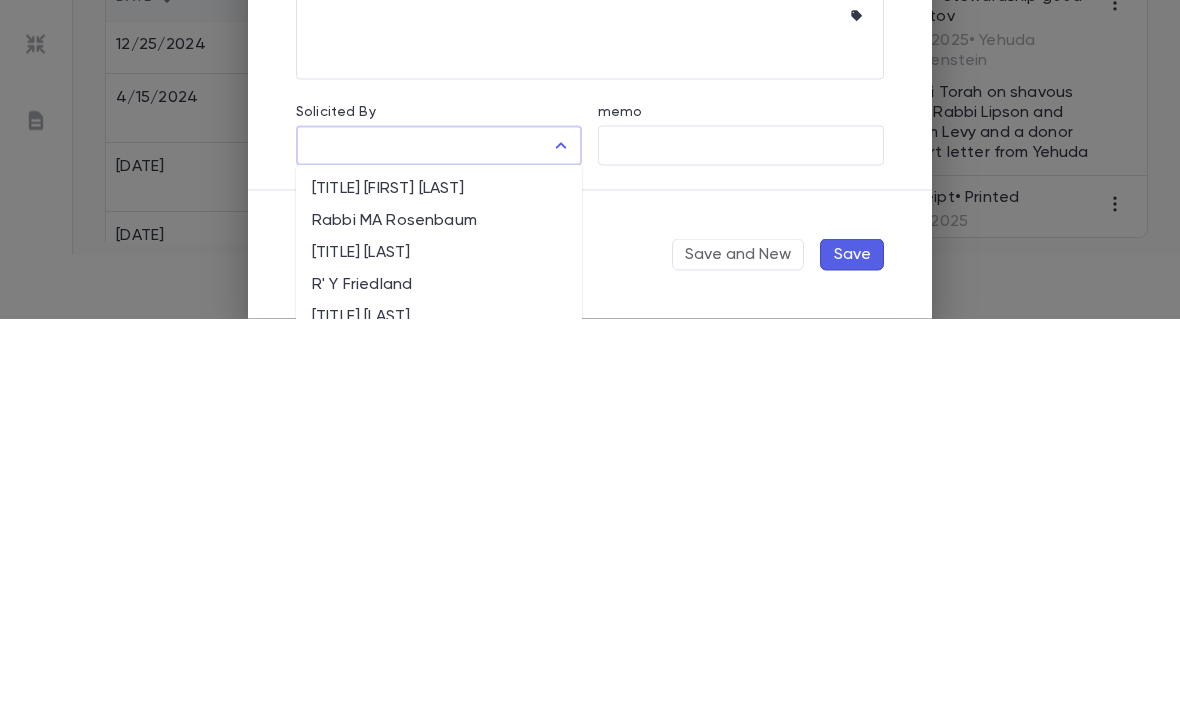 click on "Rabbi MA Rosenbaum" at bounding box center (439, 616) 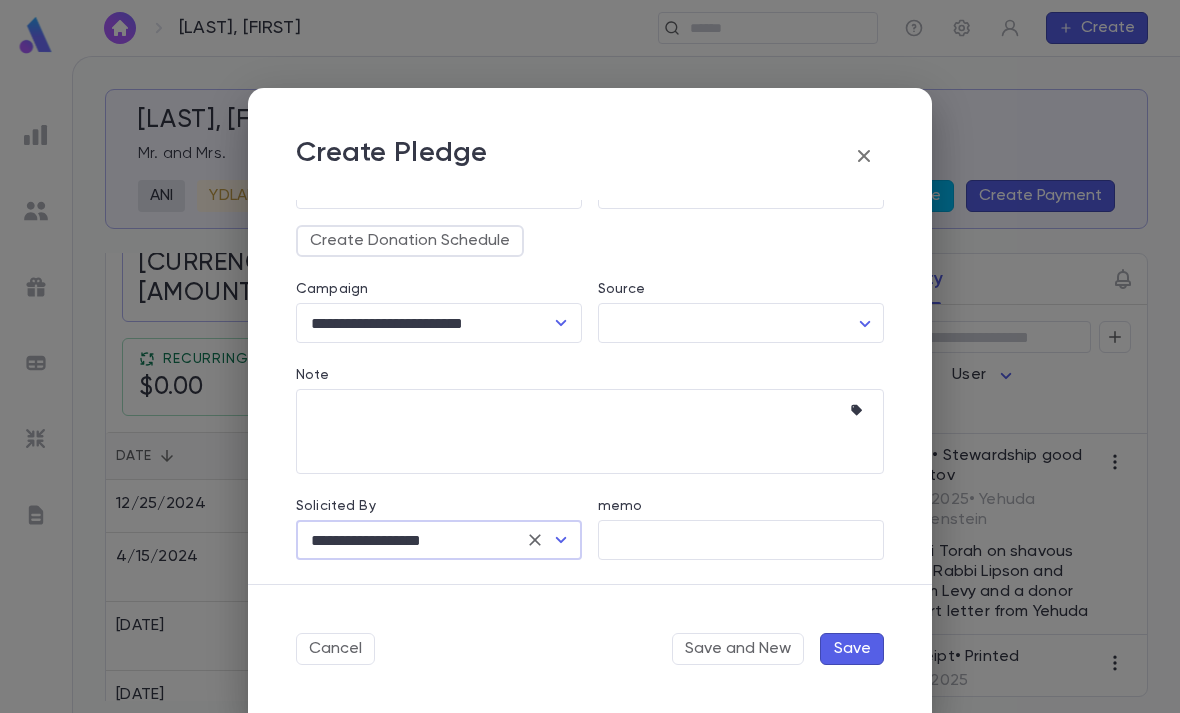 scroll, scrollTop: 261, scrollLeft: 0, axis: vertical 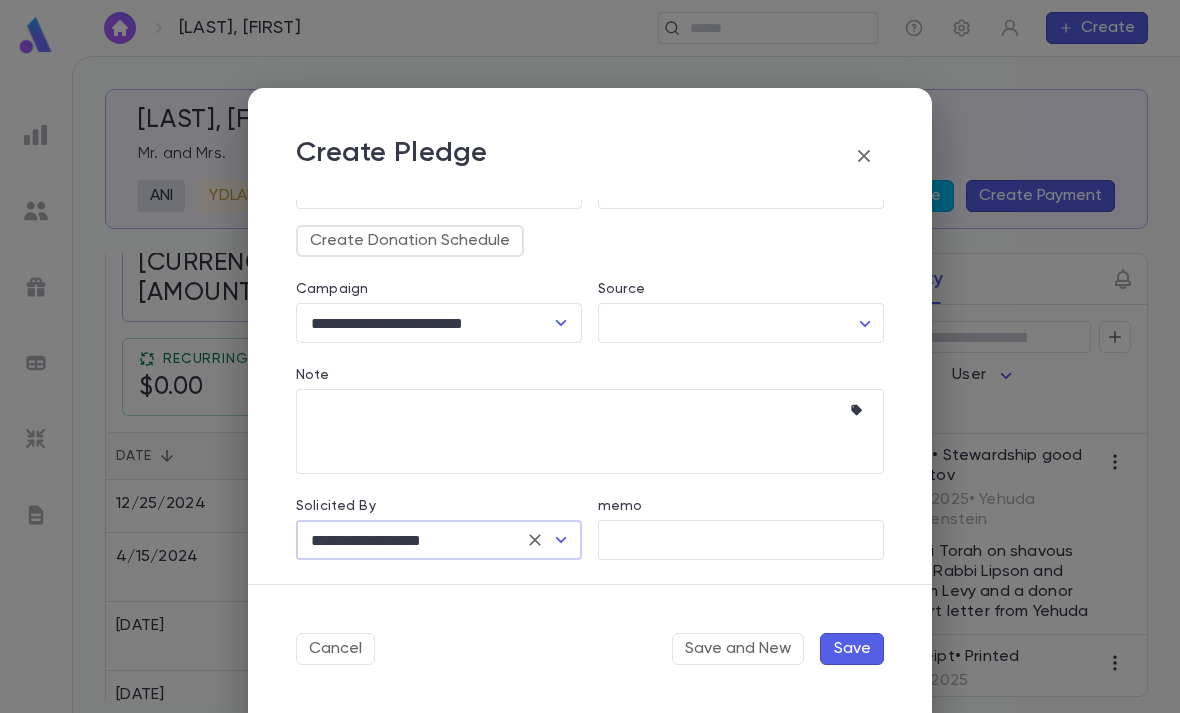 click on "Save" at bounding box center [852, 649] 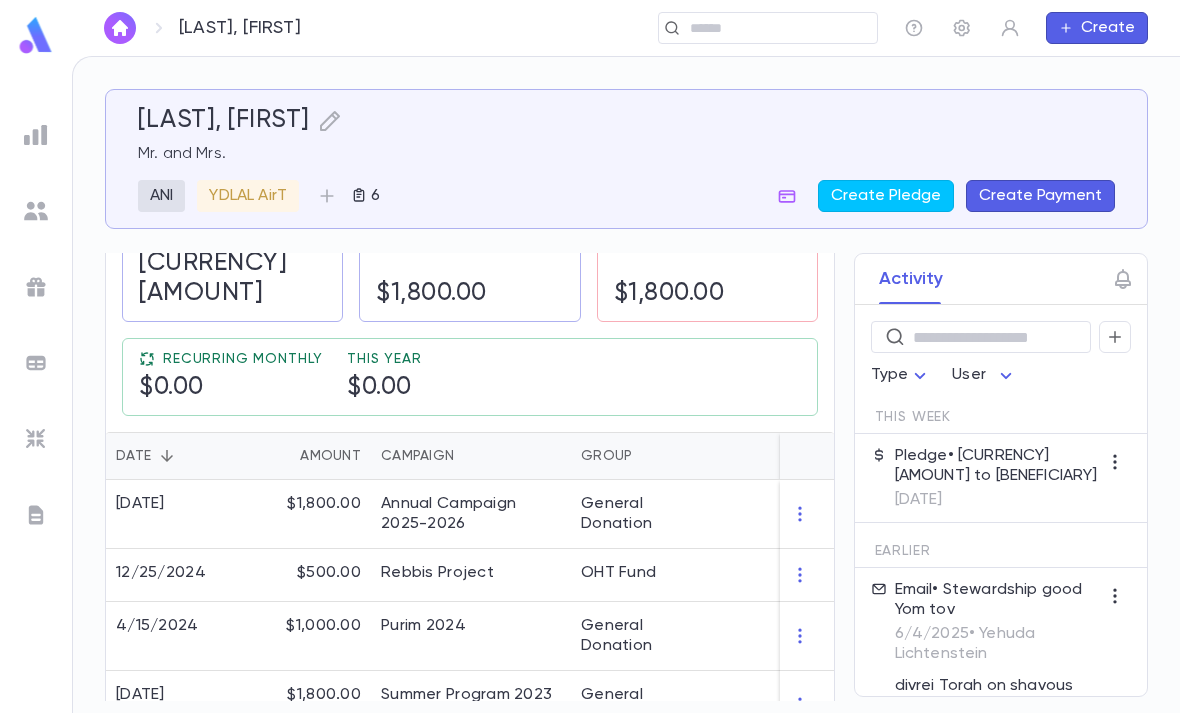 scroll, scrollTop: 67, scrollLeft: 0, axis: vertical 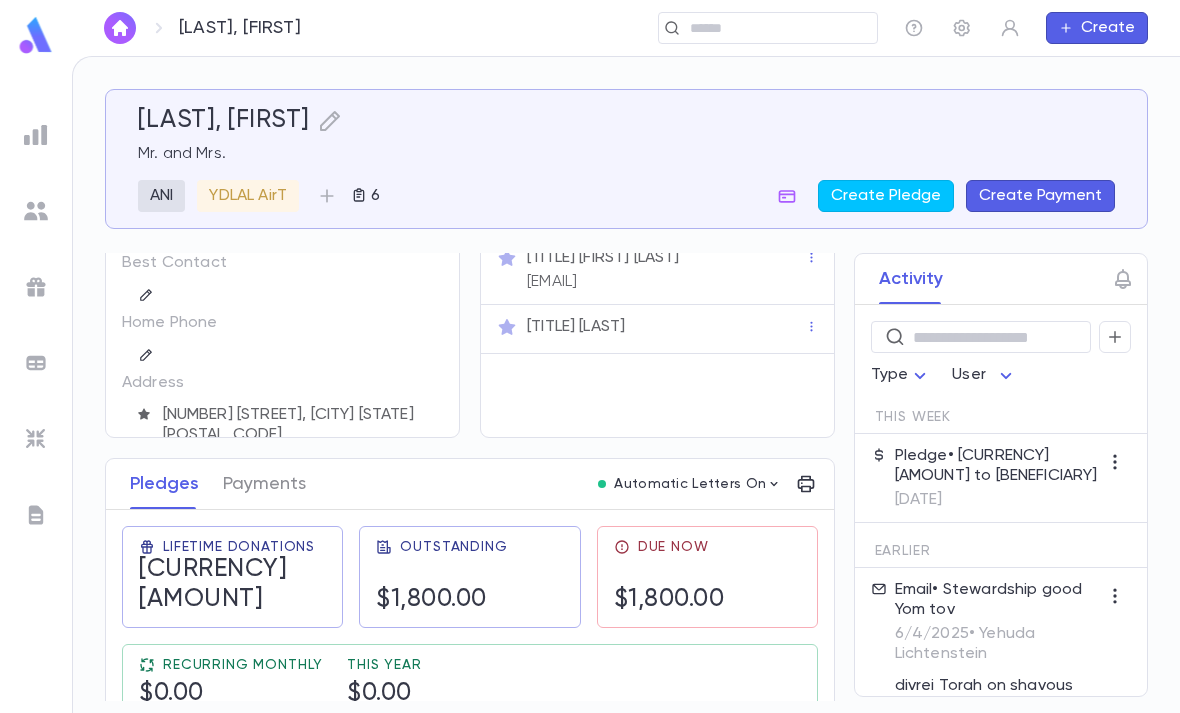 click 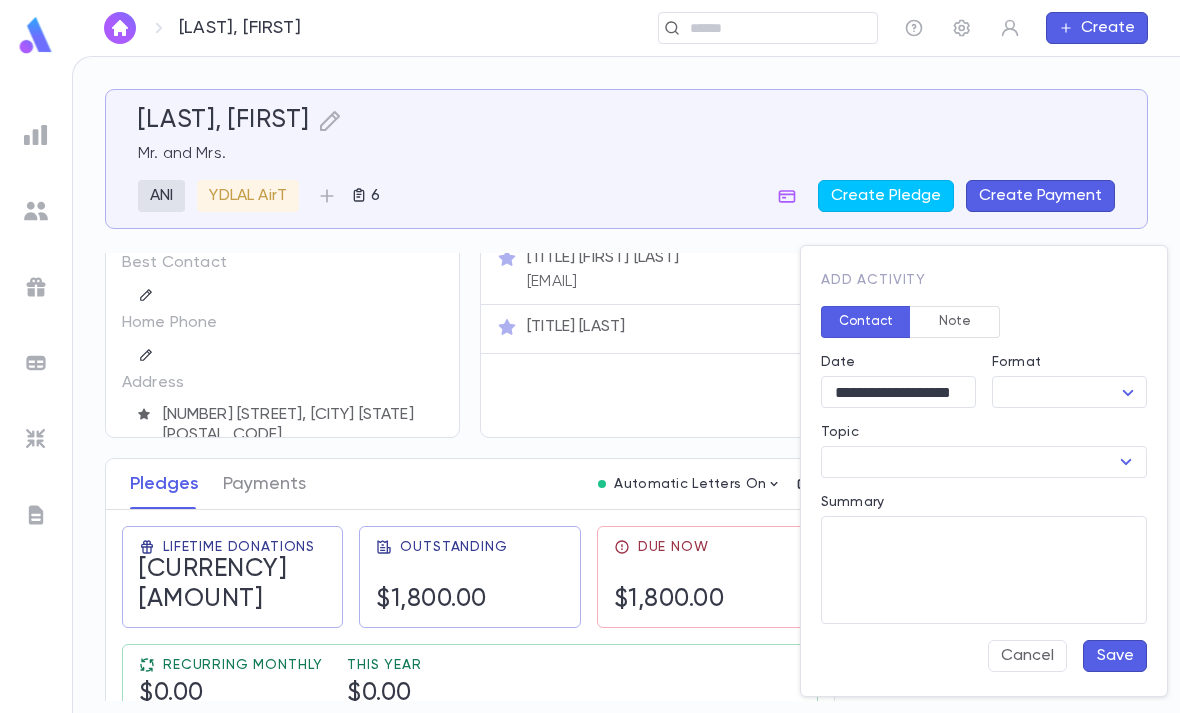 click on "[LAST], [FIRST]  Create   [LAST], [FIRST] [TITLE] [BRAND] [NUMBER] Create Pledge Create Payment Contact Details Best Contact Home Phone Address [NUMBER] [STREET], [CITY] [STATE] [POSTAL_CODE] Account ID [NUMBER] Solicitor Individuals [TITLE] [FIRST] [LAST] [EMAIL] [TITLE] [LAST] Pledges Payments  Automatic Letters On Lifetime Donations [CURRENCY] [AMOUNT] Outstanding [CURRENCY] [AMOUNT] Due Now [CURRENCY] [AMOUNT] Recurring Monthly [CURRENCY] [AMOUNT] This Year [CURRENCY] [AMOUNT] Date Amount Campaign Group Paid Outstanding Installments Notes [DATE] [CURRENCY] [AMOUNT] Annual Campaign [YEAR]-[YEAR] General Donation [CURRENCY] [AMOUNT] [NUMBER] [DATE] [CURRENCY] [AMOUNT] Rebbis Project OHT Fund PAID [CURRENCY] [AMOUNT] [NUMBER] [DATE] [CURRENCY] [AMOUNT] Purim [YEAR] General Donation PAID [CURRENCY] [AMOUNT] [NUMBER] [DATE] [CURRENCY] [AMOUNT] Summer Program [YEAR] General Donation PAID [CURRENCY] [AMOUNT] [NUMBER] [DATE] [CURRENCY] [AMOUNT] General Donation General Donation PAID [CURRENCY] [AMOUNT] [NUMBER] [DATE] [CURRENCY] [AMOUNT] General Donation General Donation PAID [CURRENCY] [AMOUNT] [NUMBER] [DATE] [CURRENCY] [AMOUNT] General Donation General Donation PAID [NUMBER] [DATE] [CURRENCY] [AMOUNT] Purim [YEAR] General Donation PAID [NUMBER] [NUMBER]" at bounding box center (590, 384) 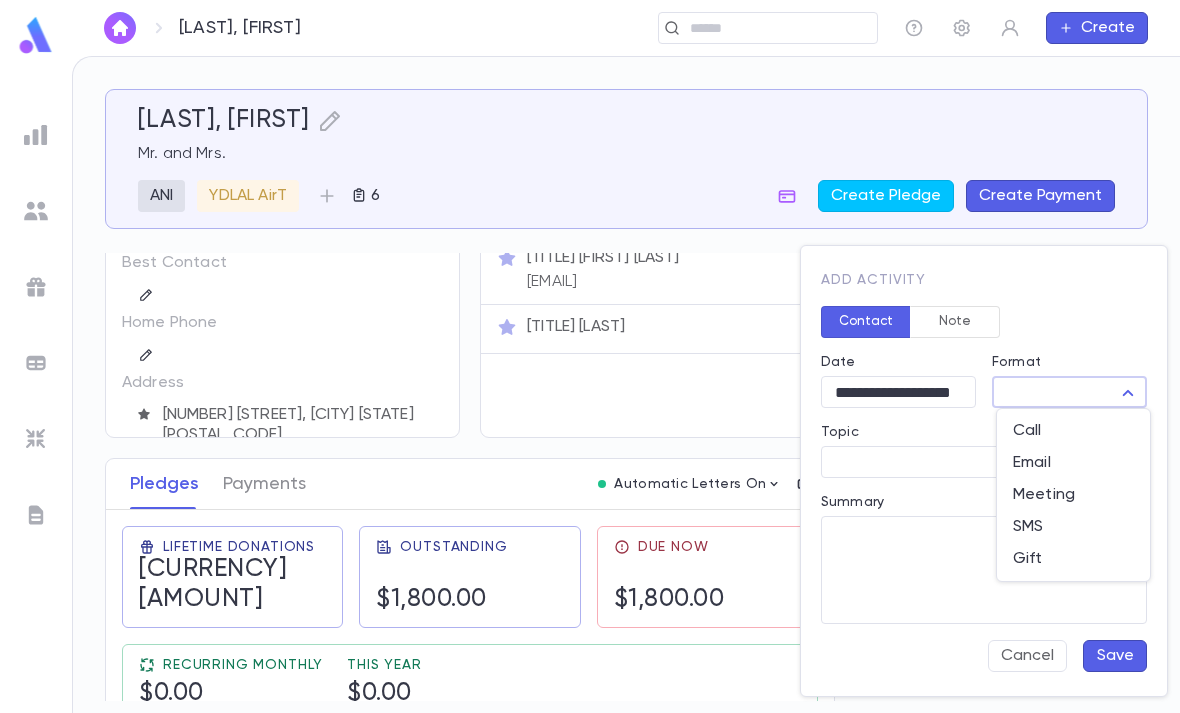 click on "Meeting" at bounding box center [1073, 495] 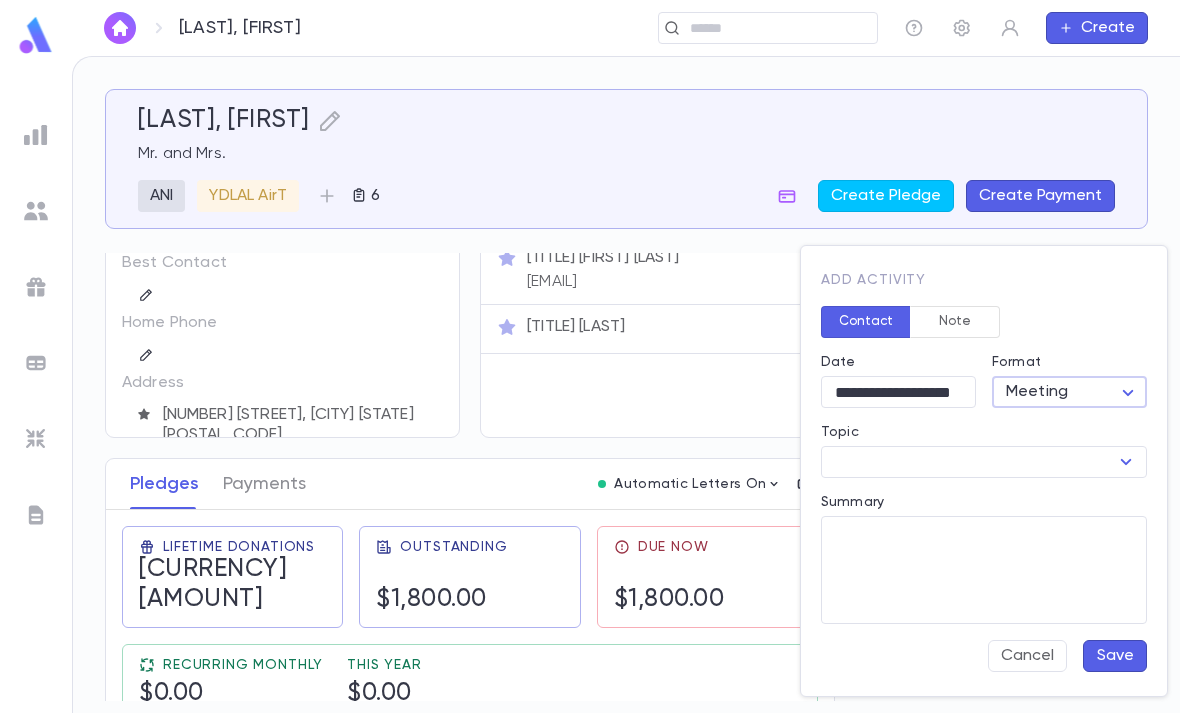 type on "*******" 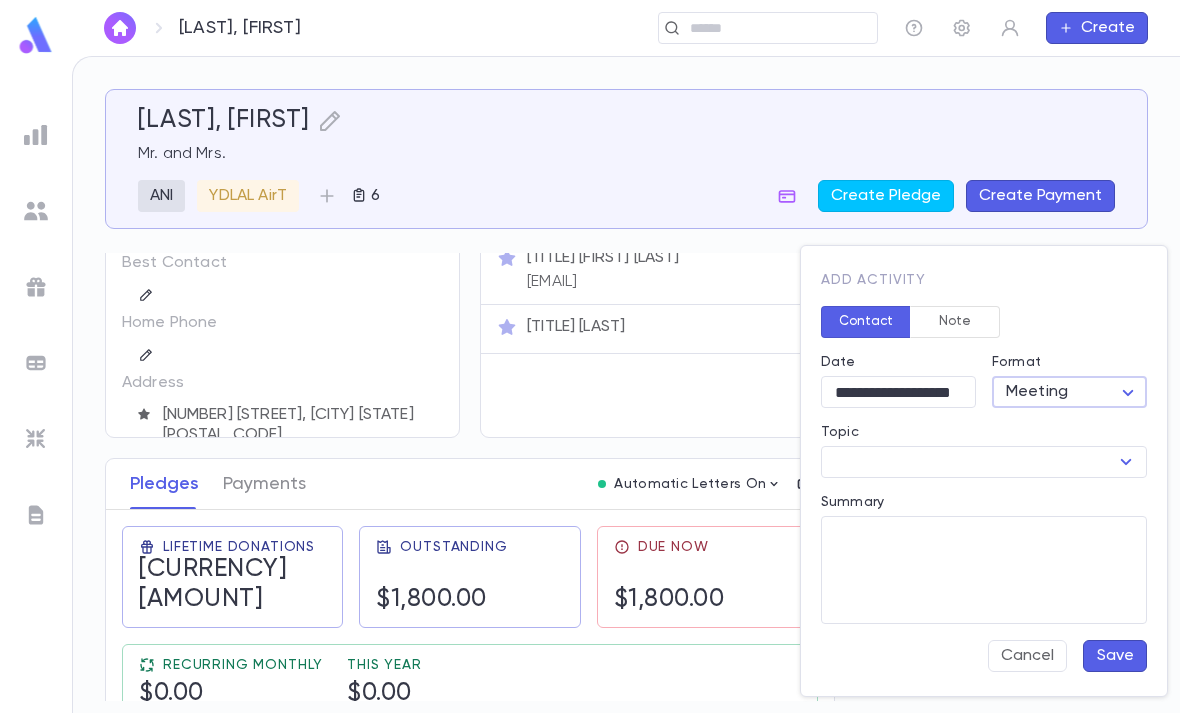 click on "**********" at bounding box center (898, 392) 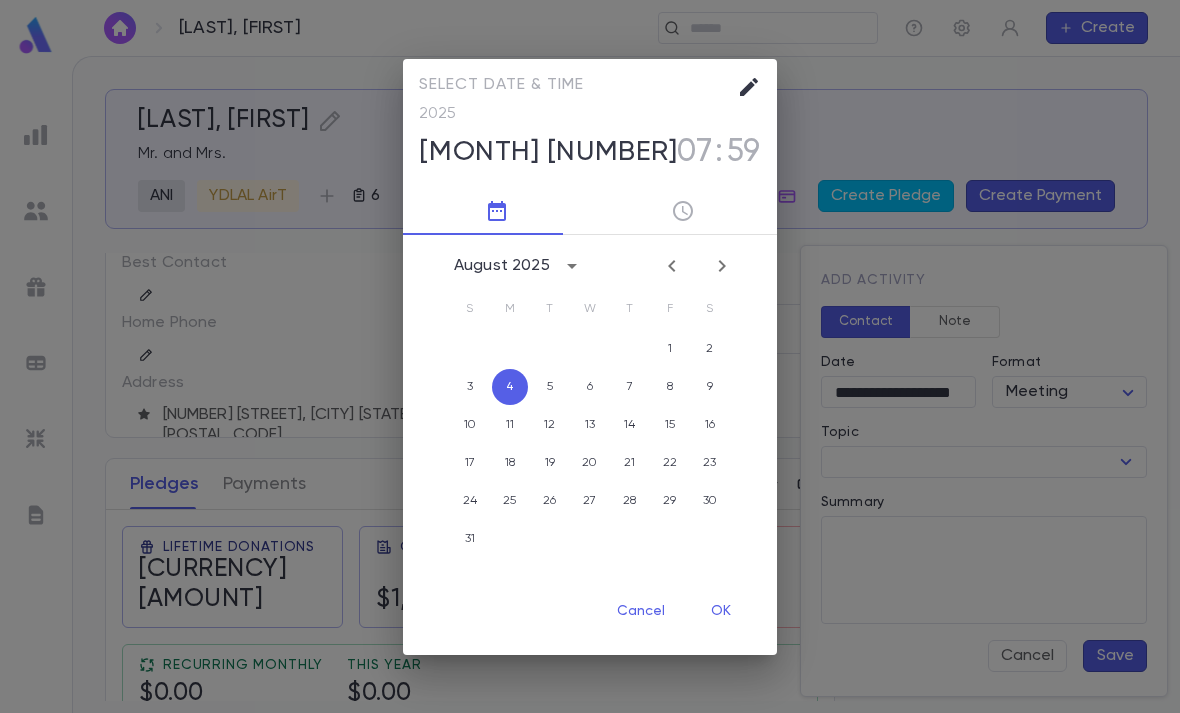 click on "59" at bounding box center (743, 152) 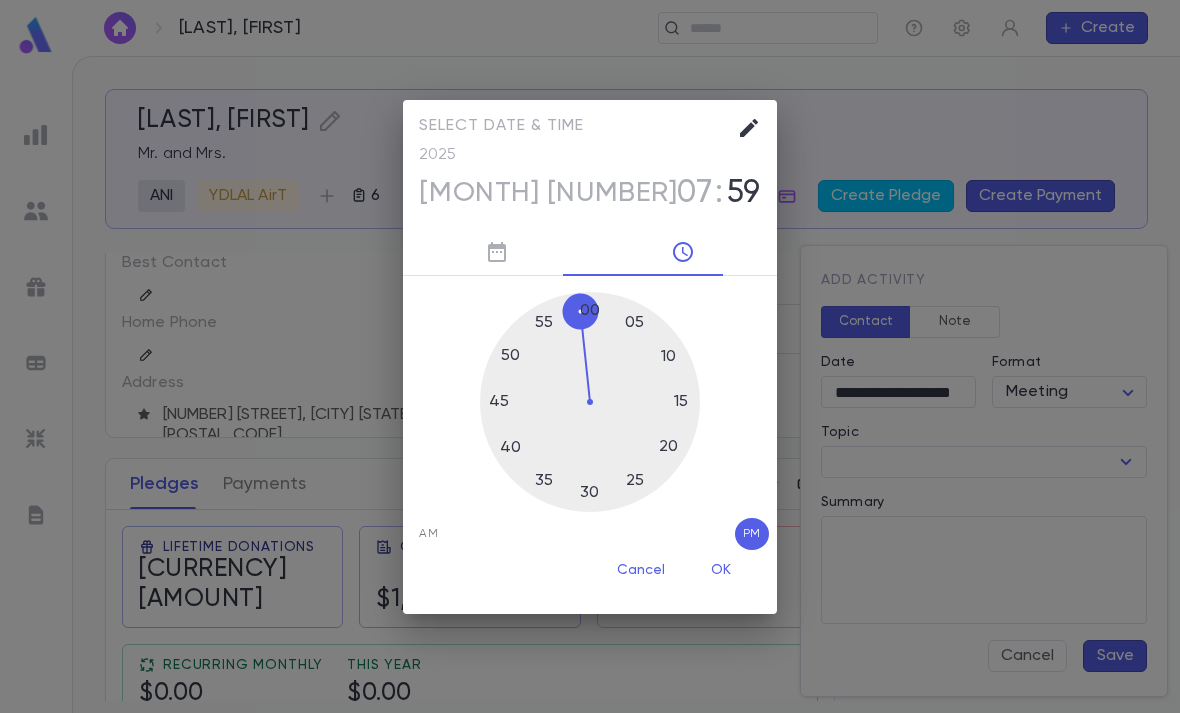 click on "59" at bounding box center (743, 193) 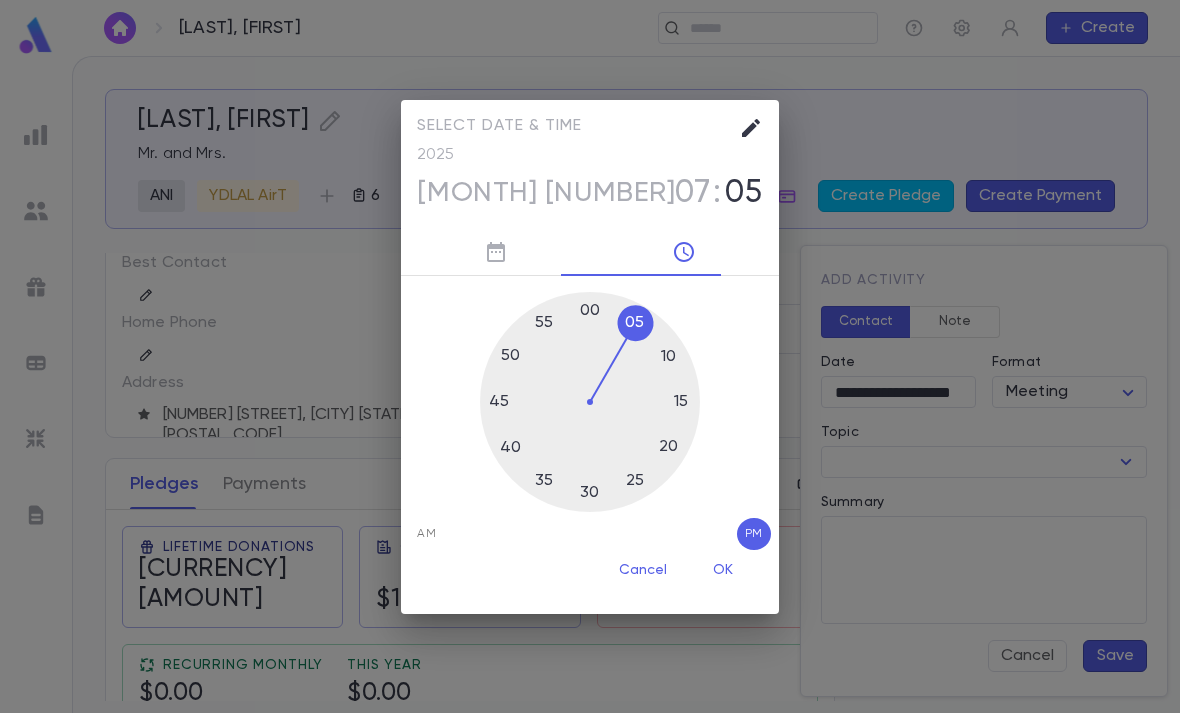 type on "**********" 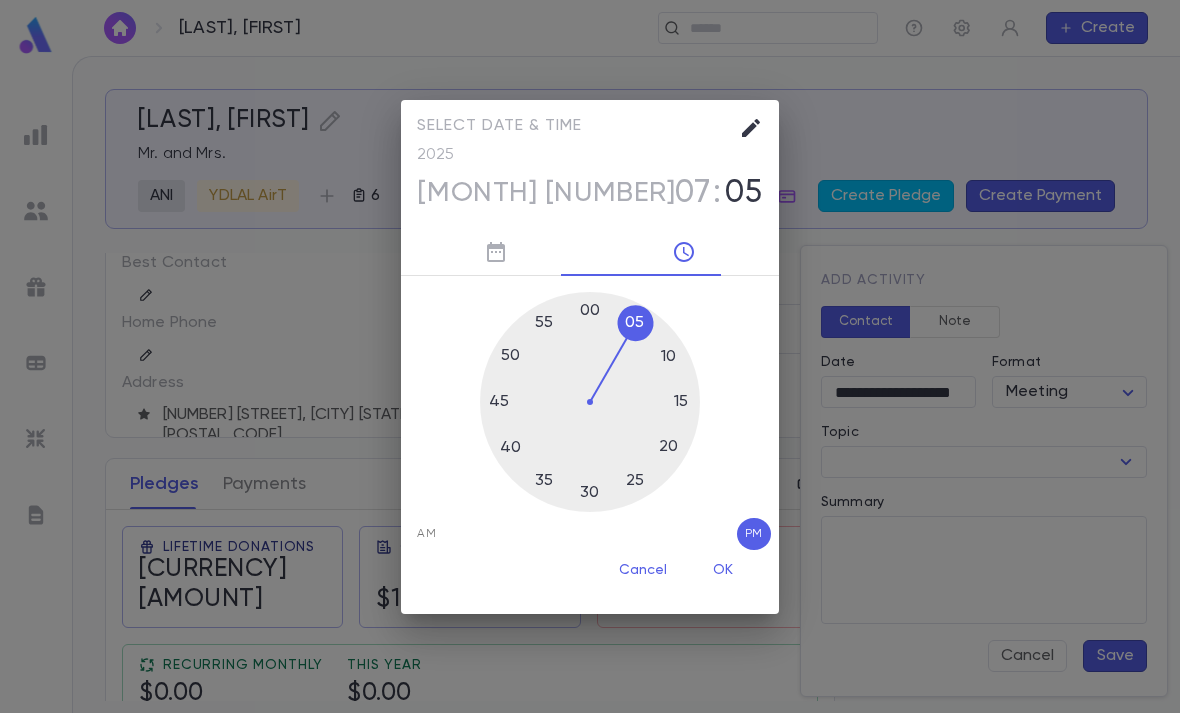 click on "OK" at bounding box center [723, 571] 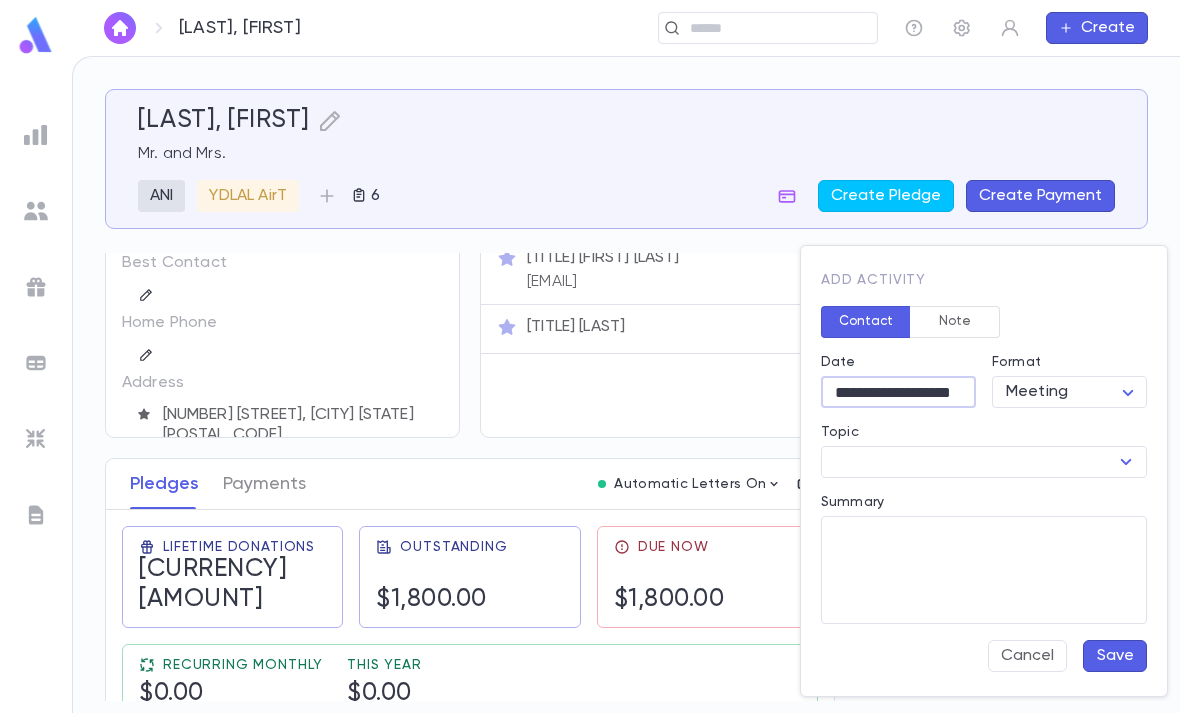 click on "Topic" at bounding box center [967, 462] 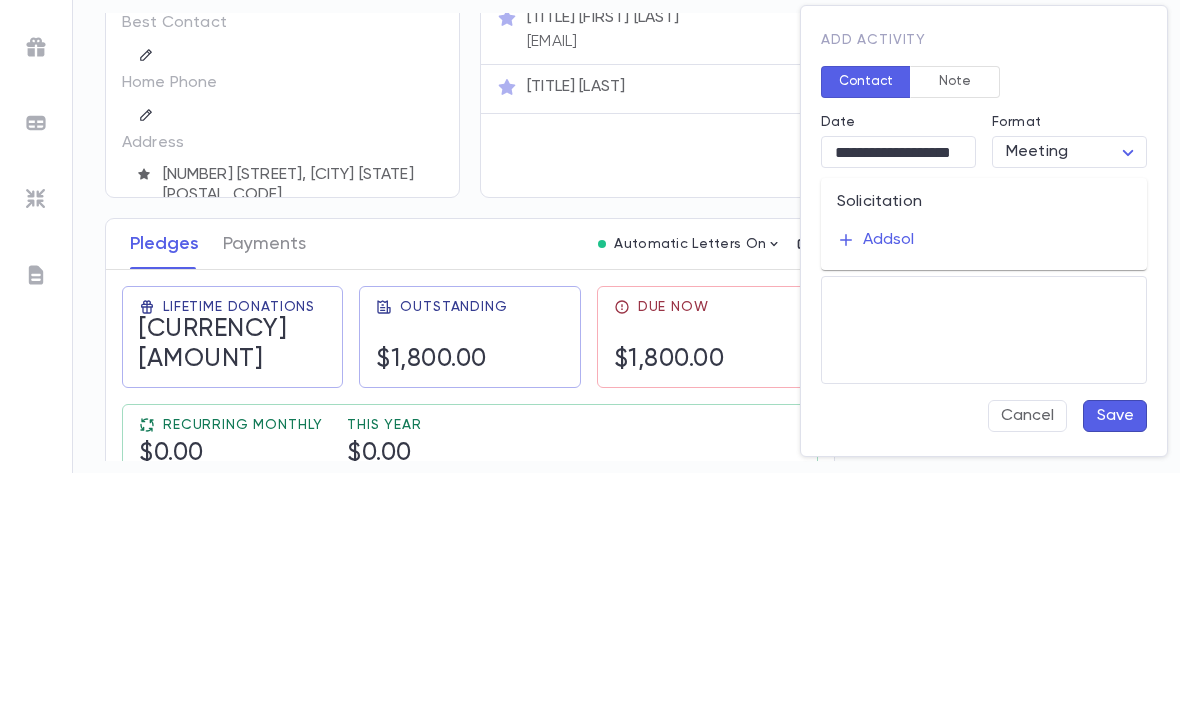 click on "Solicitation" at bounding box center [984, 442] 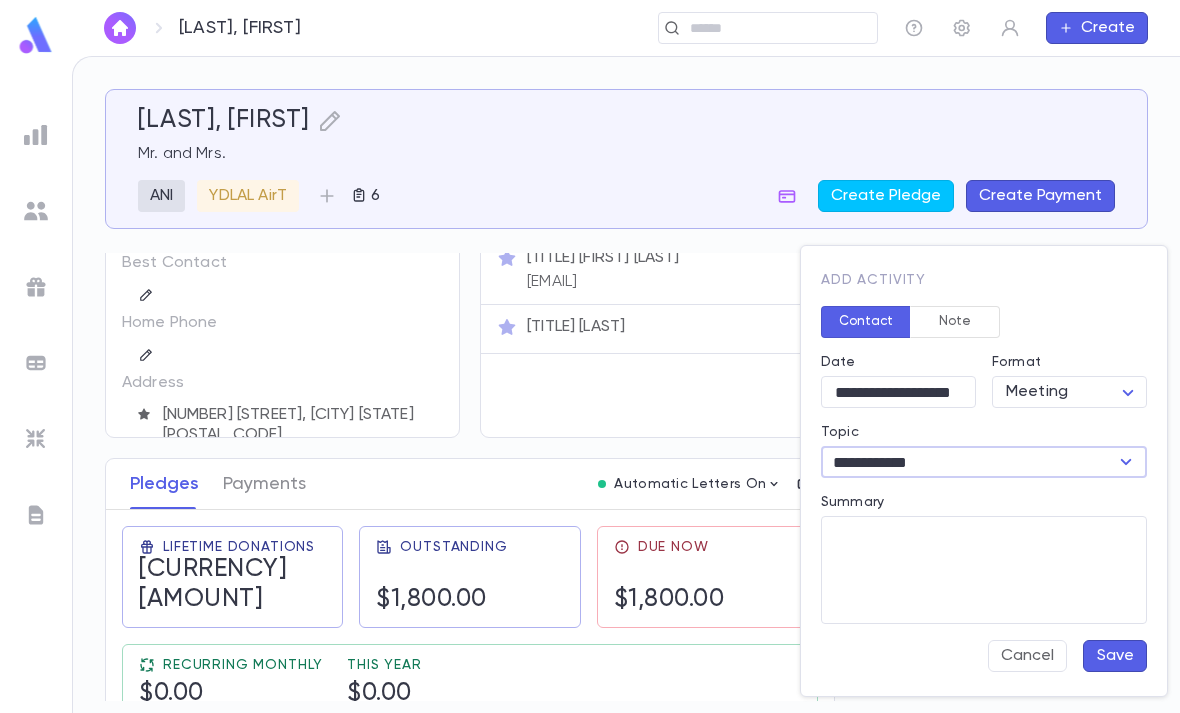 click on "Summary" at bounding box center (984, 570) 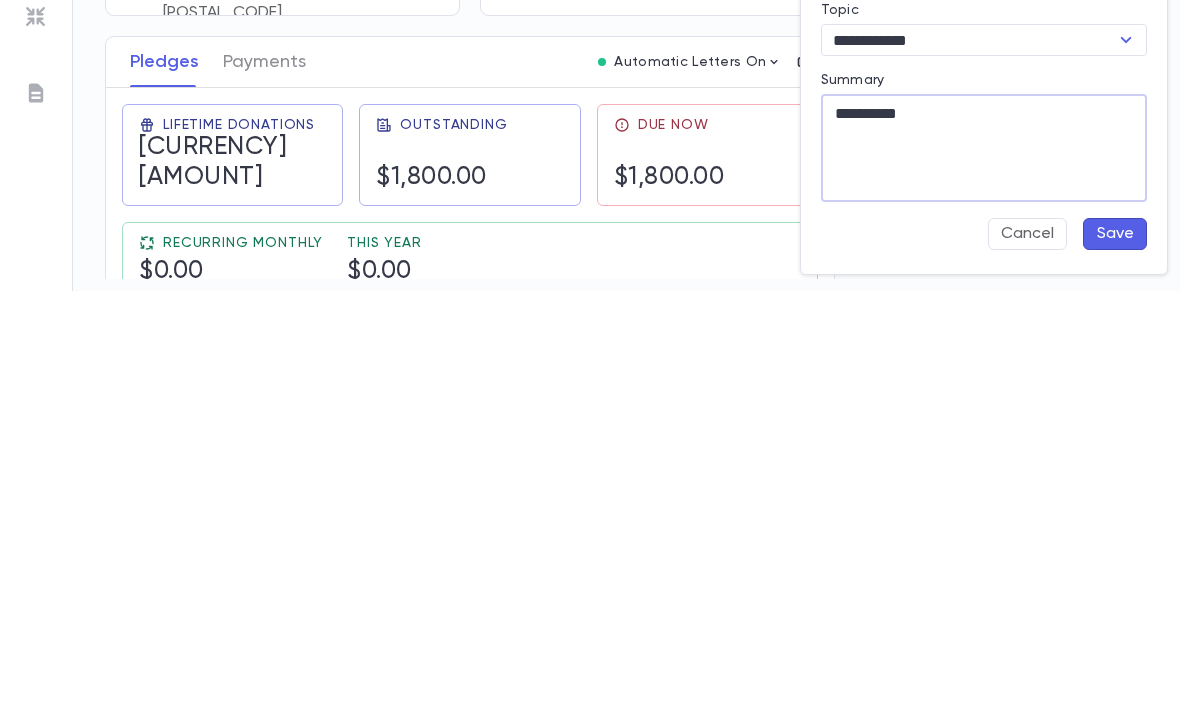 click on "**********" at bounding box center [984, 570] 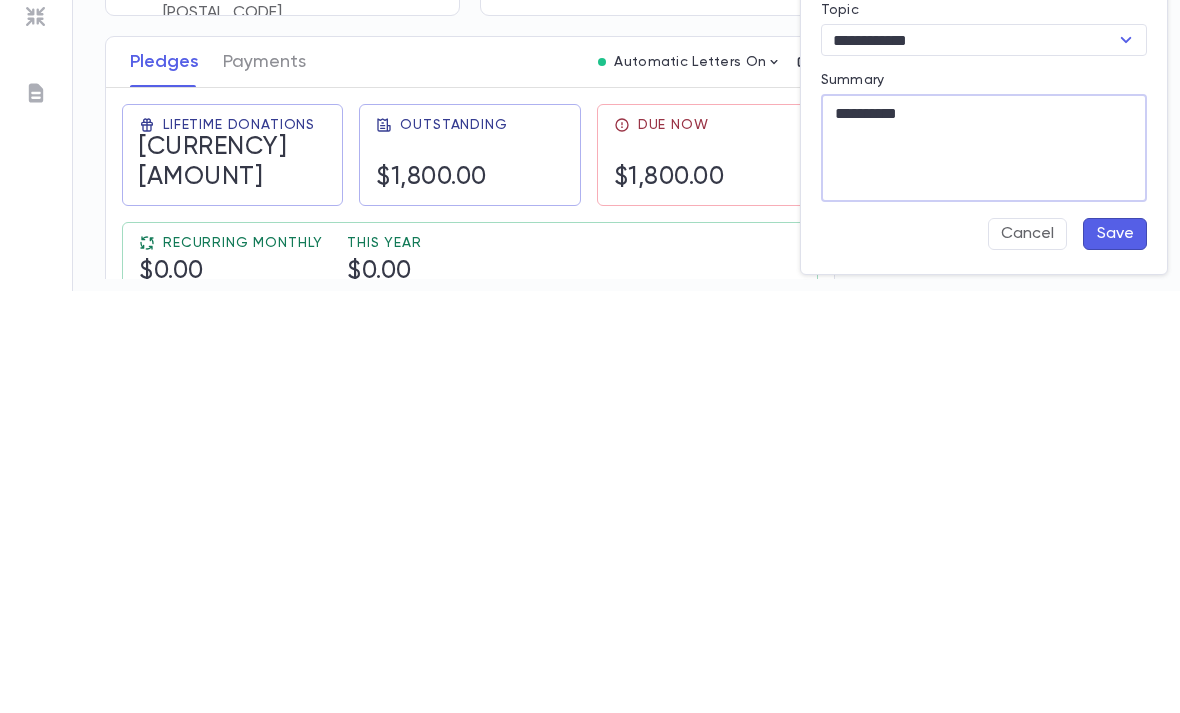 type on "**********" 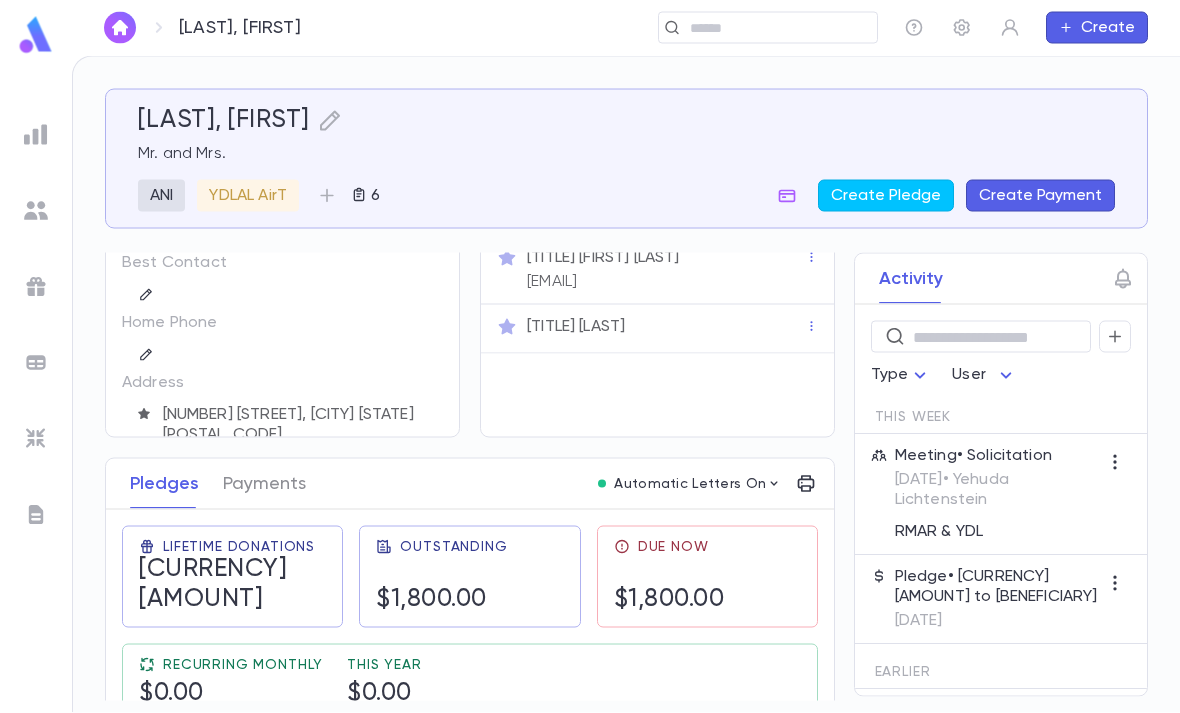 scroll, scrollTop: 0, scrollLeft: 0, axis: both 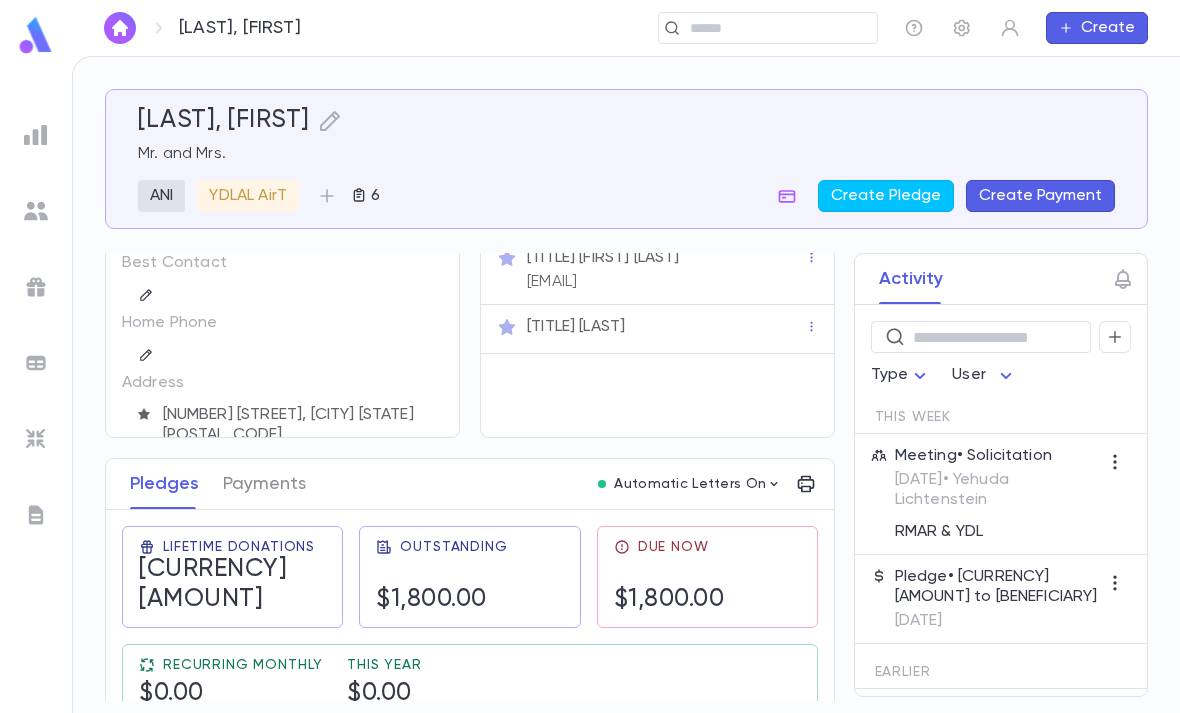 click 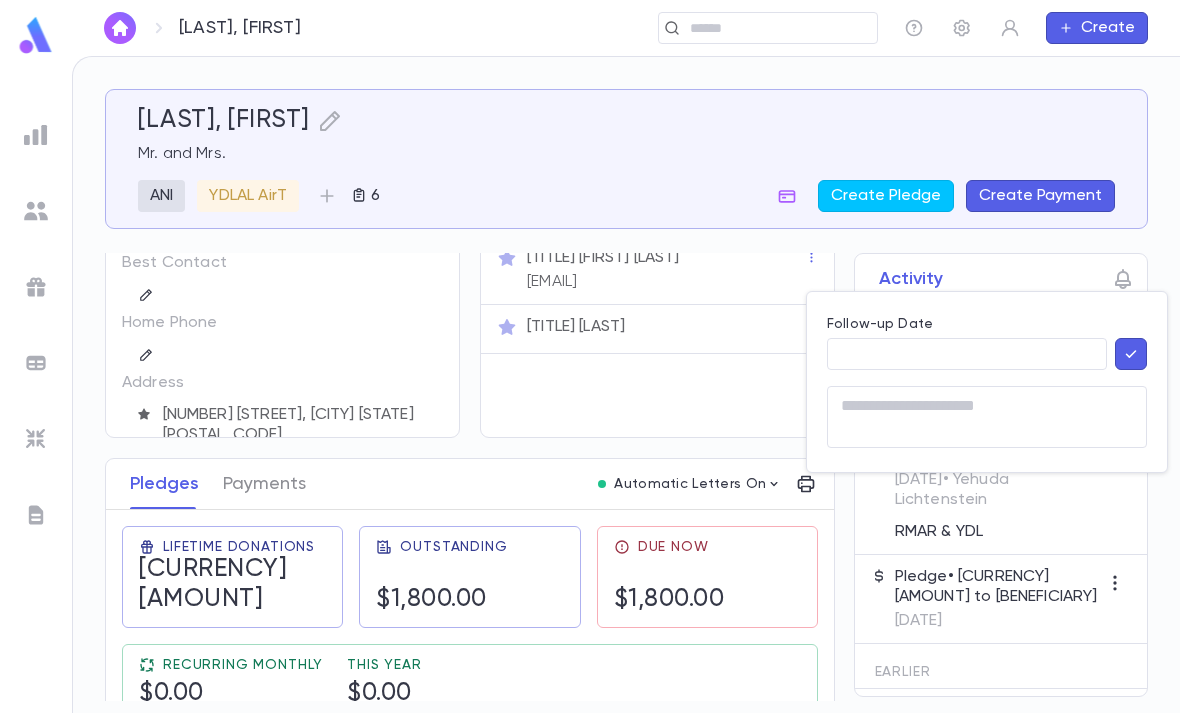 click on "Follow-up Date" at bounding box center (967, 354) 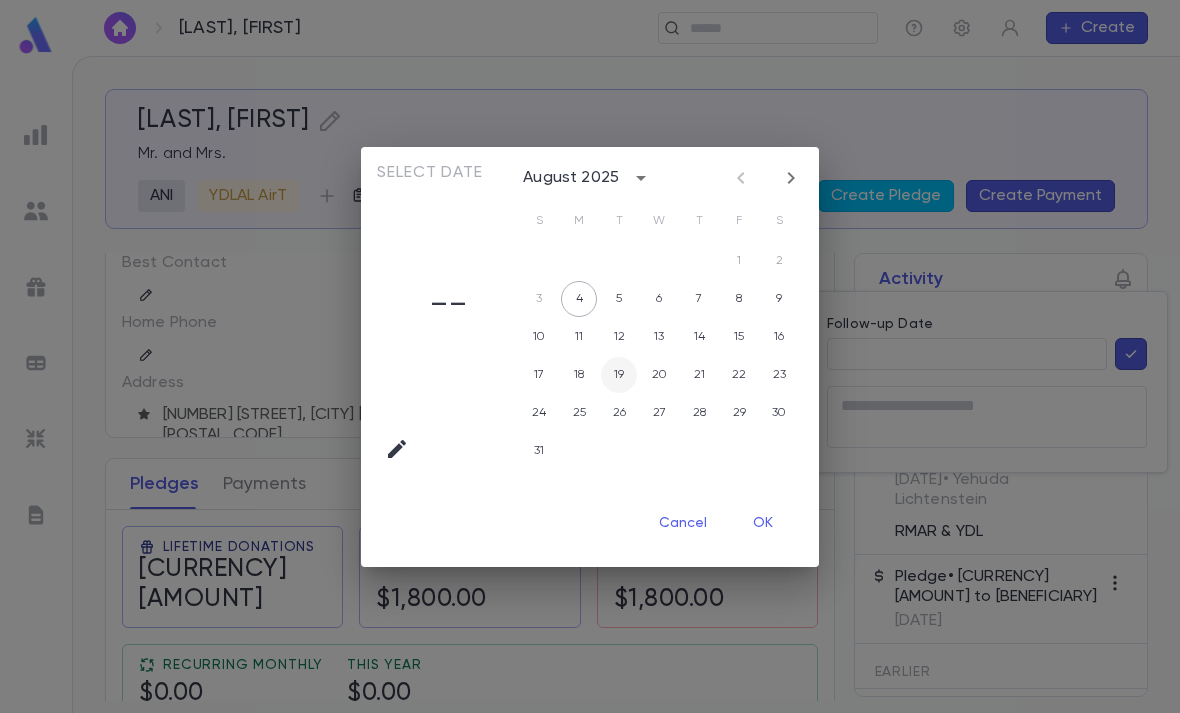 click on "19" at bounding box center (619, 375) 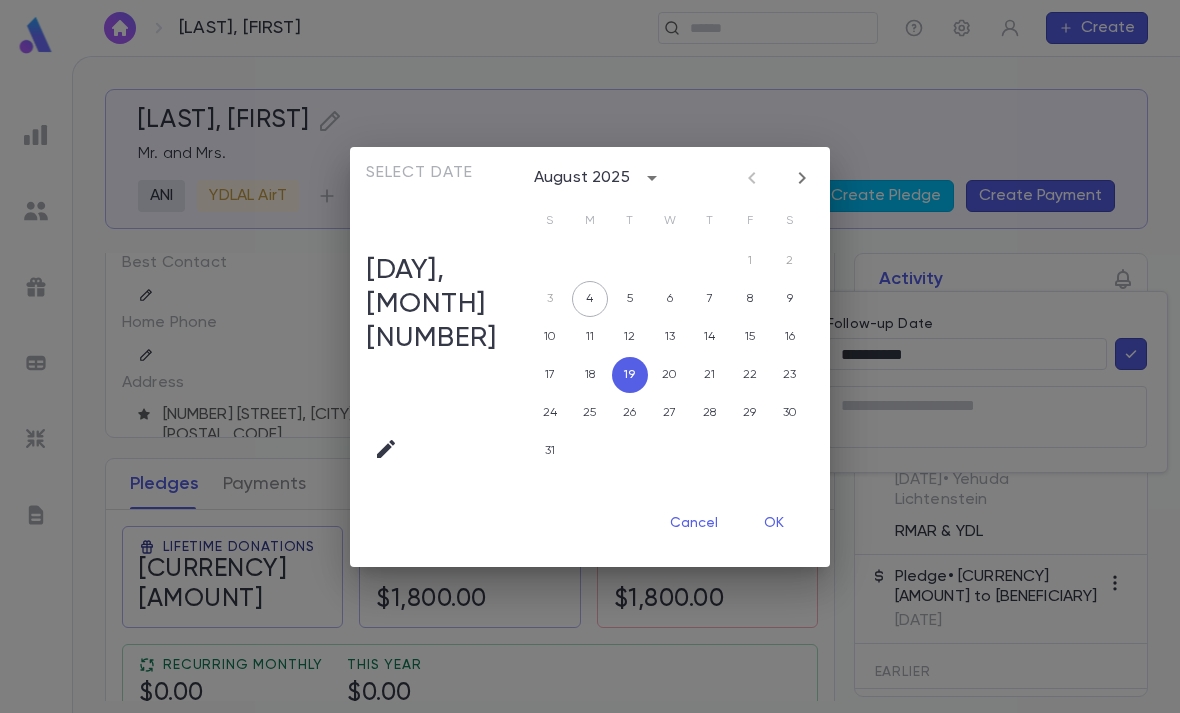 click on "OK" at bounding box center (774, 524) 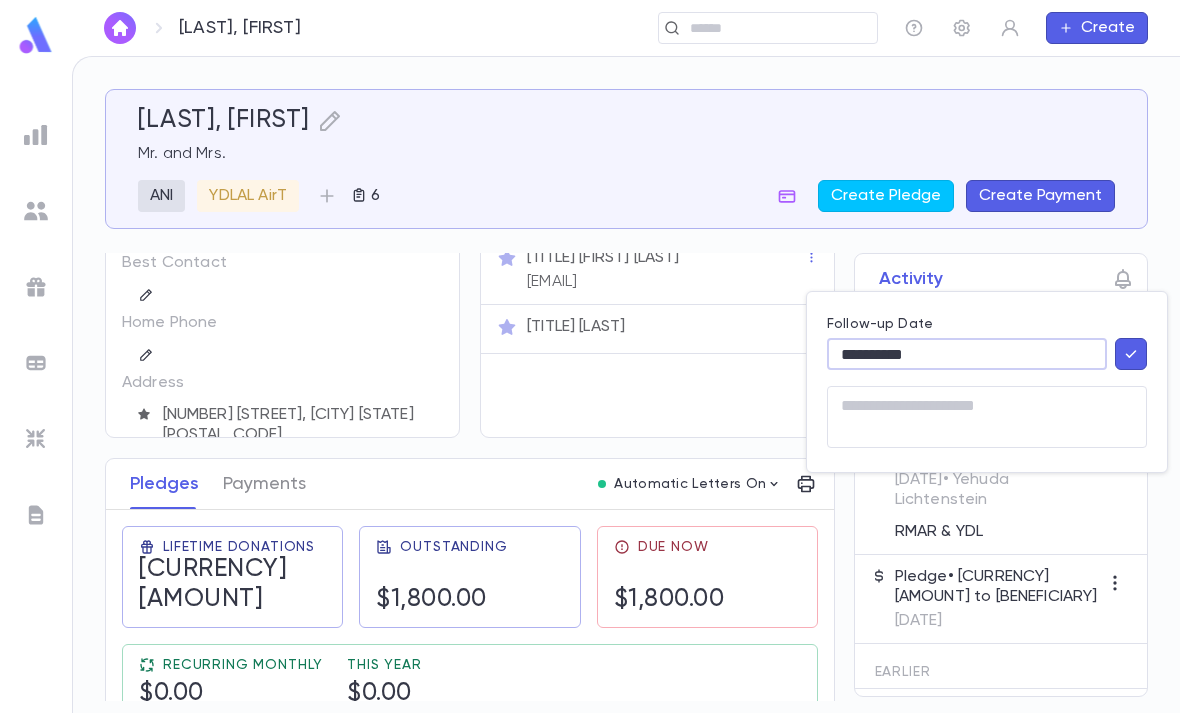 click at bounding box center (987, 417) 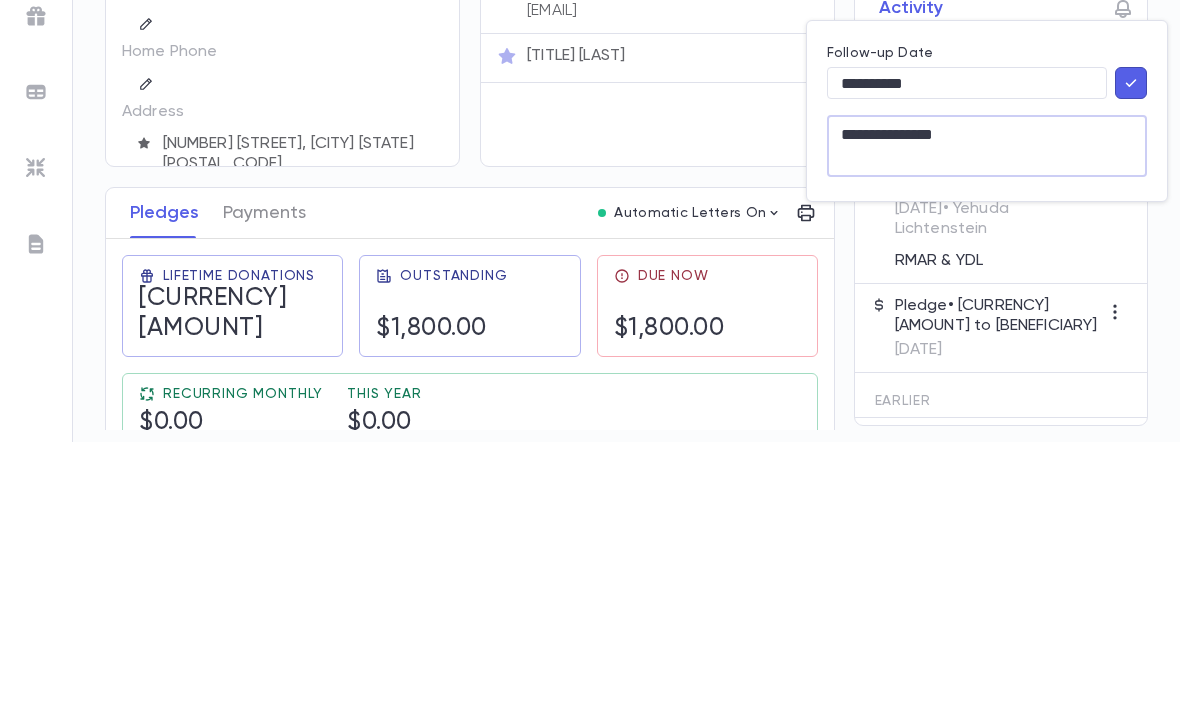click on "**********" at bounding box center [987, 417] 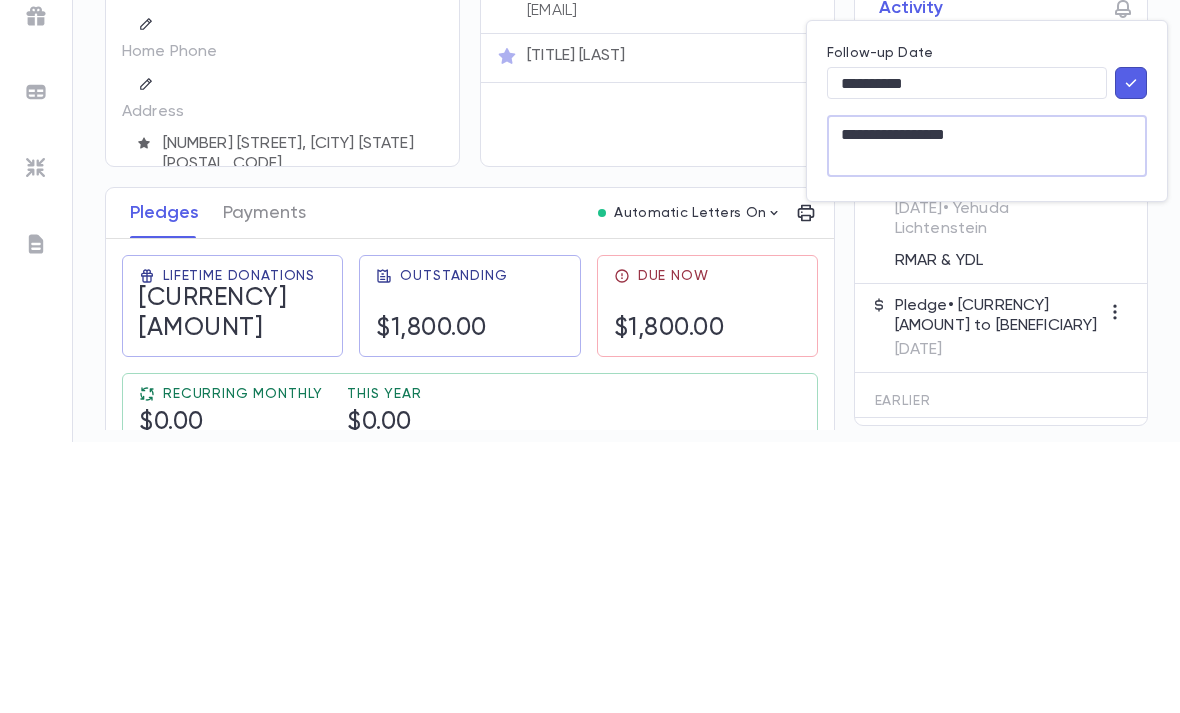 type on "**********" 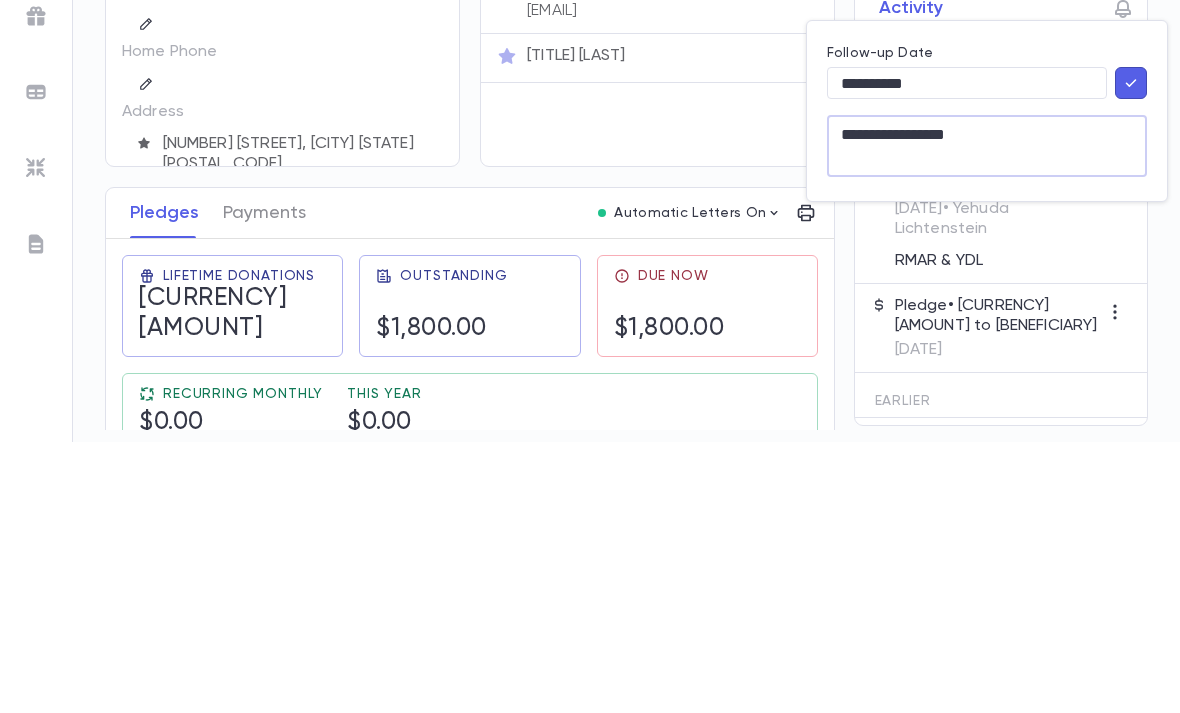 click at bounding box center [1131, 354] 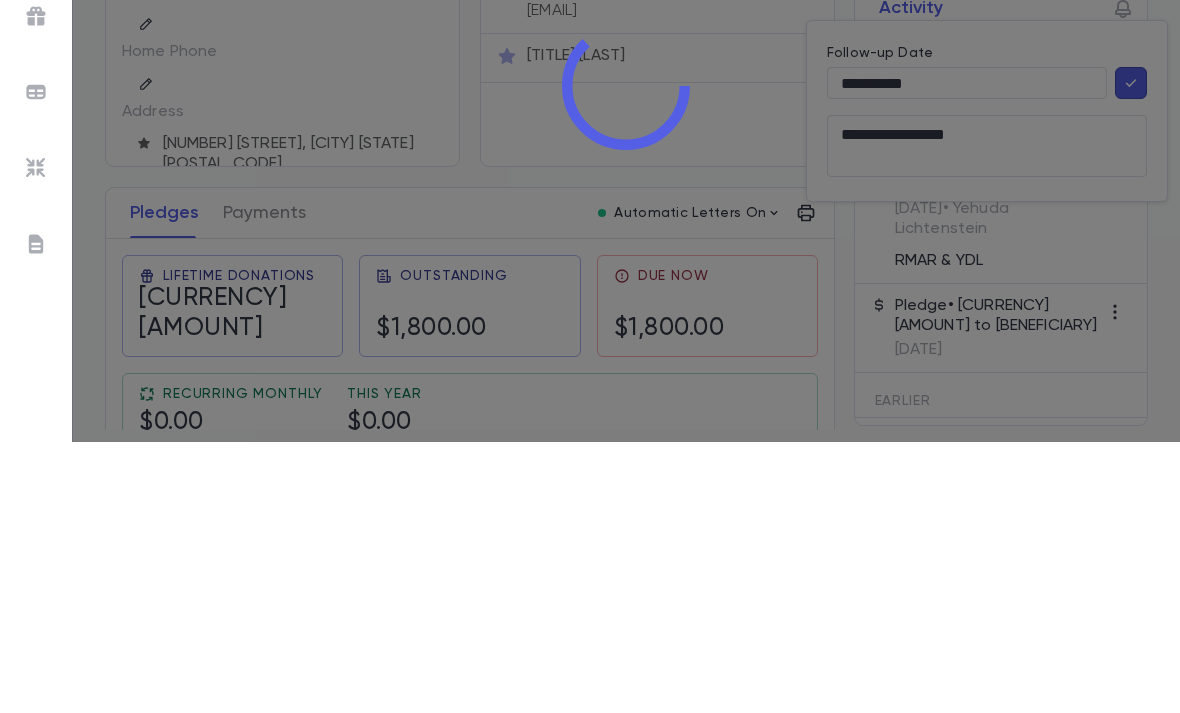 scroll, scrollTop: 64, scrollLeft: 0, axis: vertical 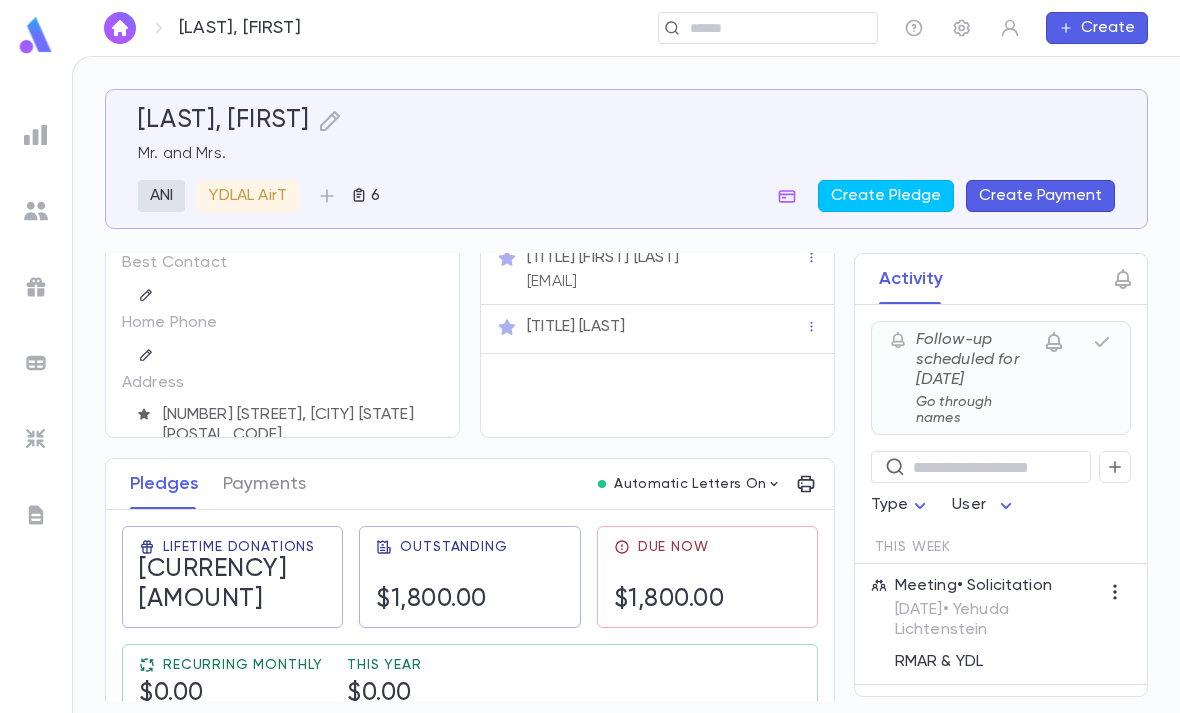 click at bounding box center [36, 135] 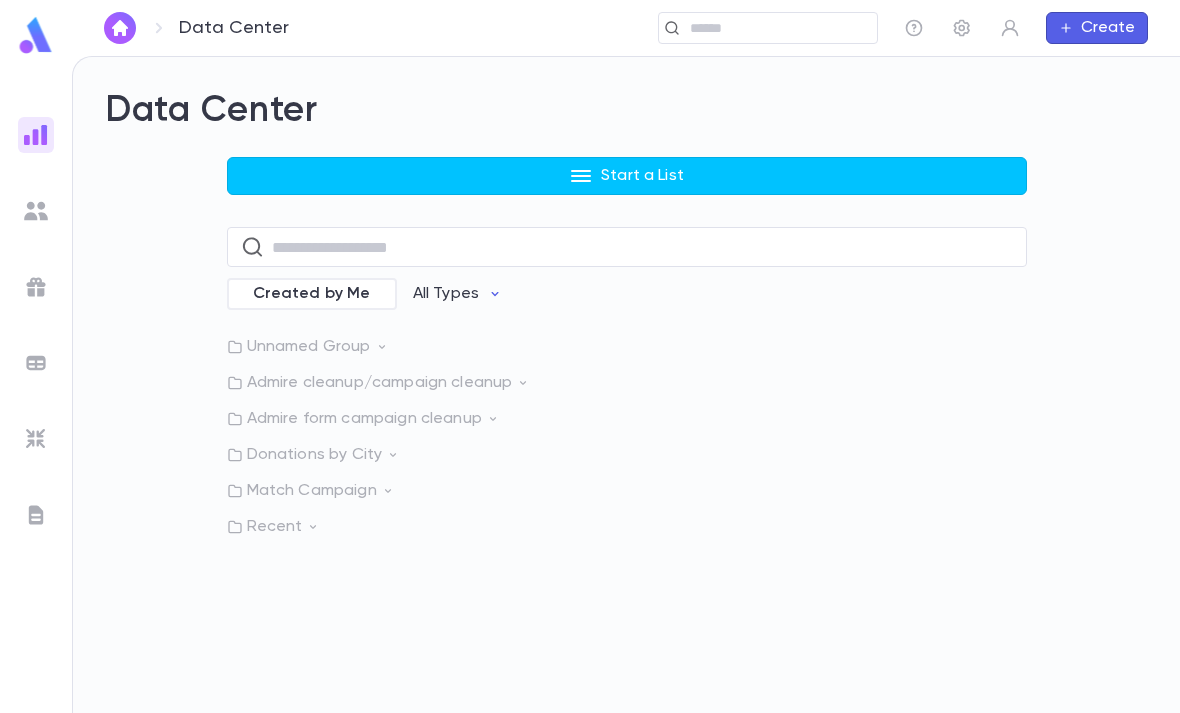 click 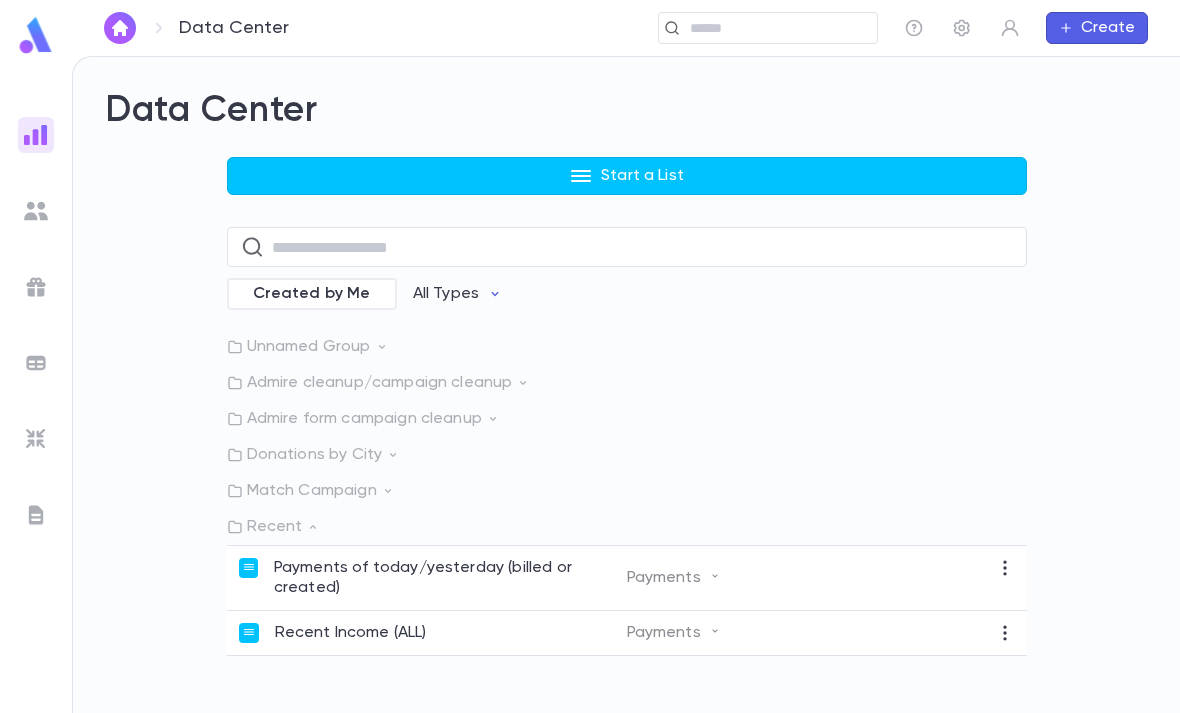 click on "Recent Income (ALL)" at bounding box center (433, 633) 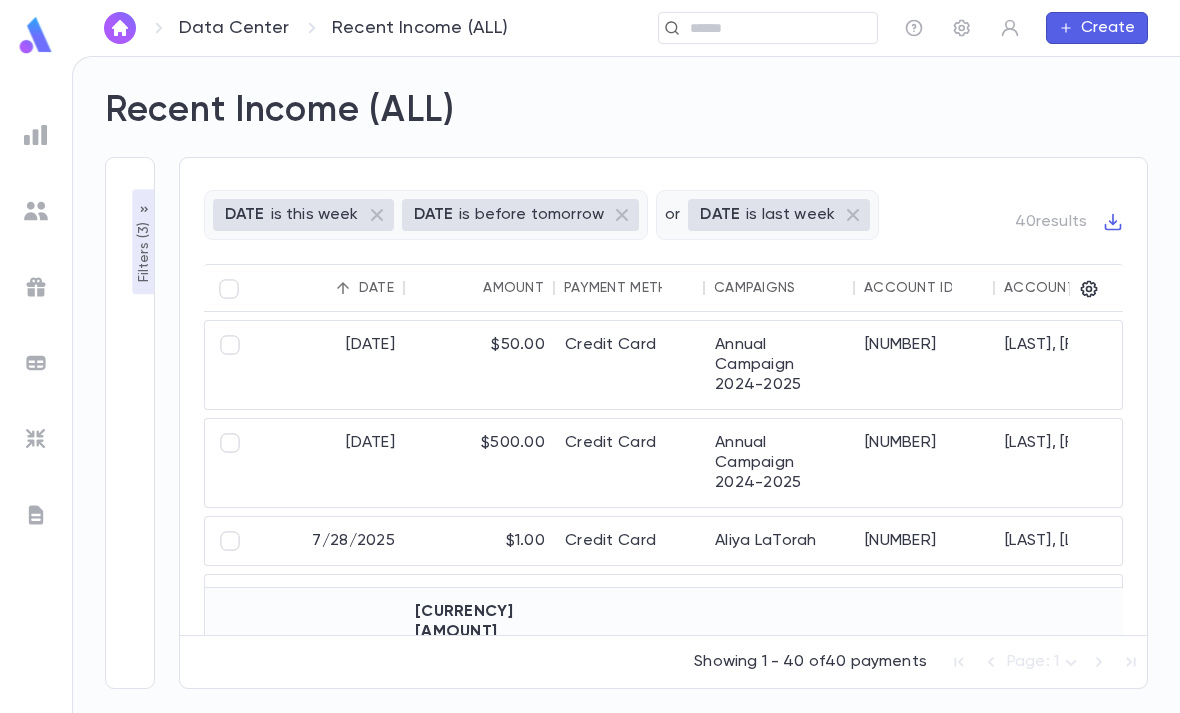 click on "Filters ( 3 )" at bounding box center [144, 242] 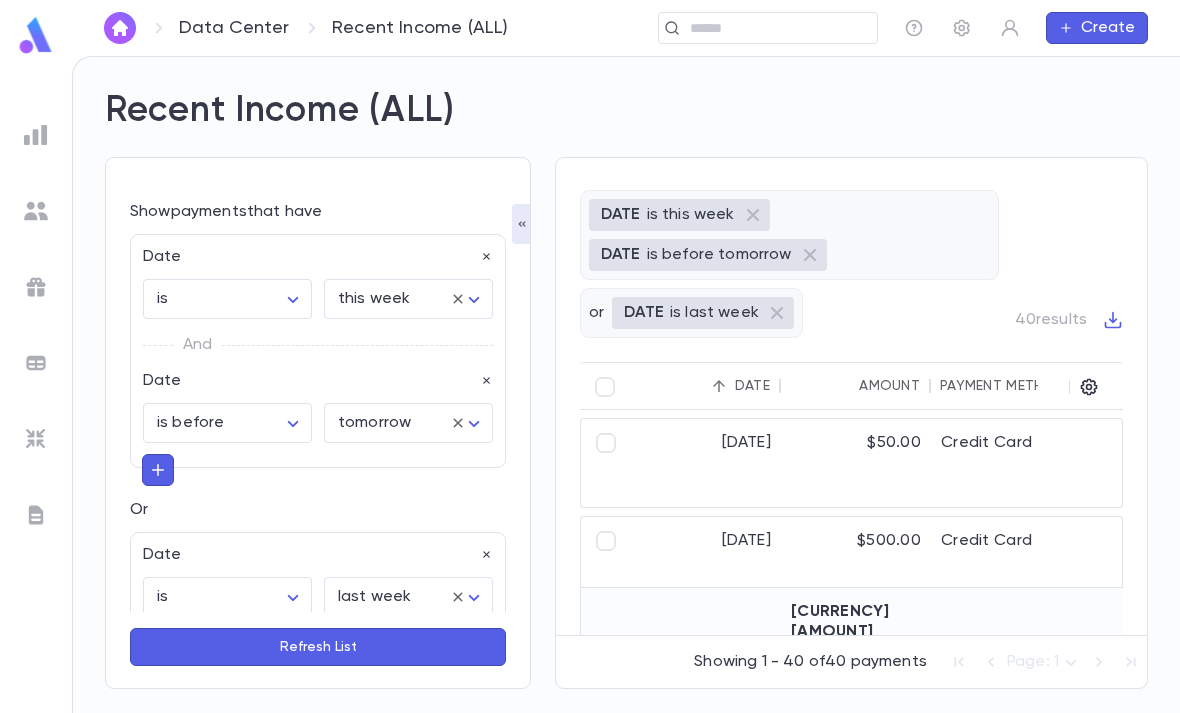 click at bounding box center [36, 35] 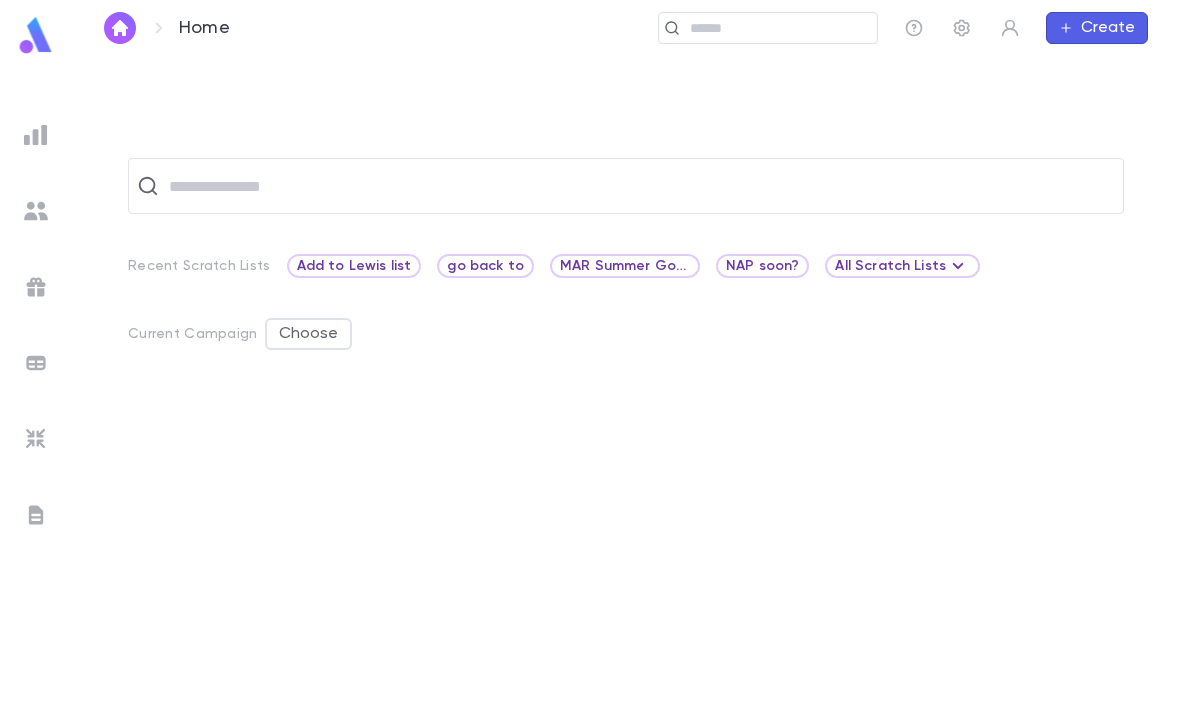 scroll, scrollTop: 63, scrollLeft: 0, axis: vertical 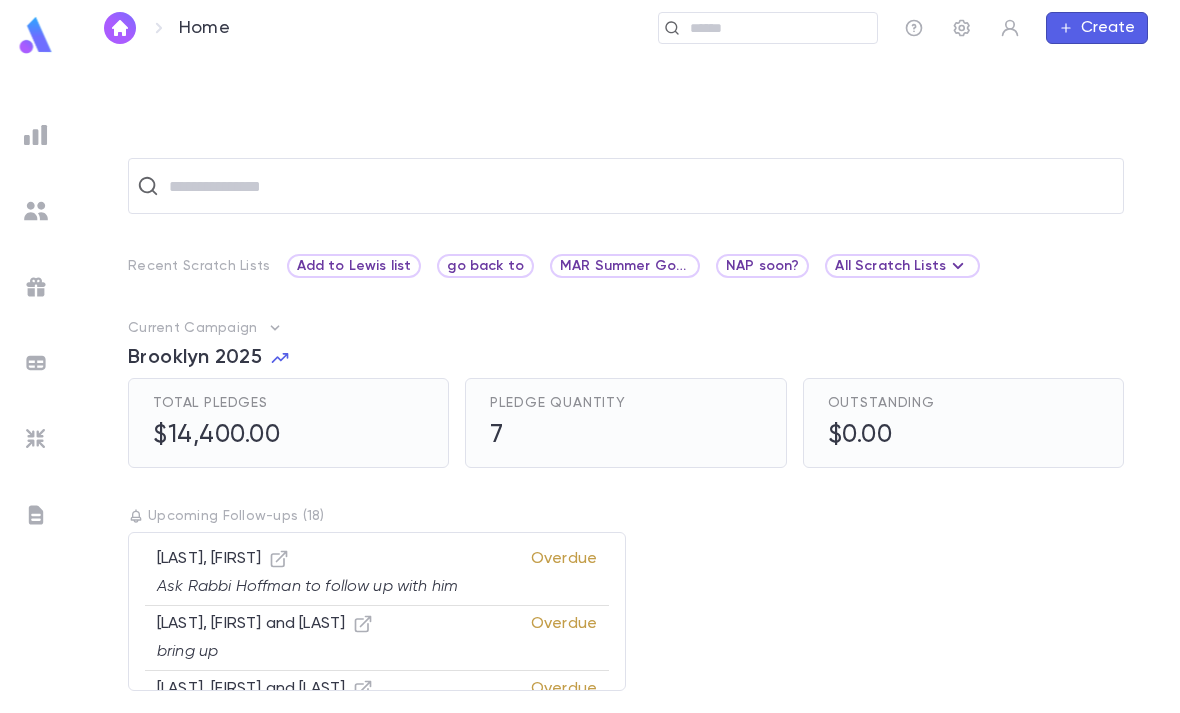 click at bounding box center [36, 135] 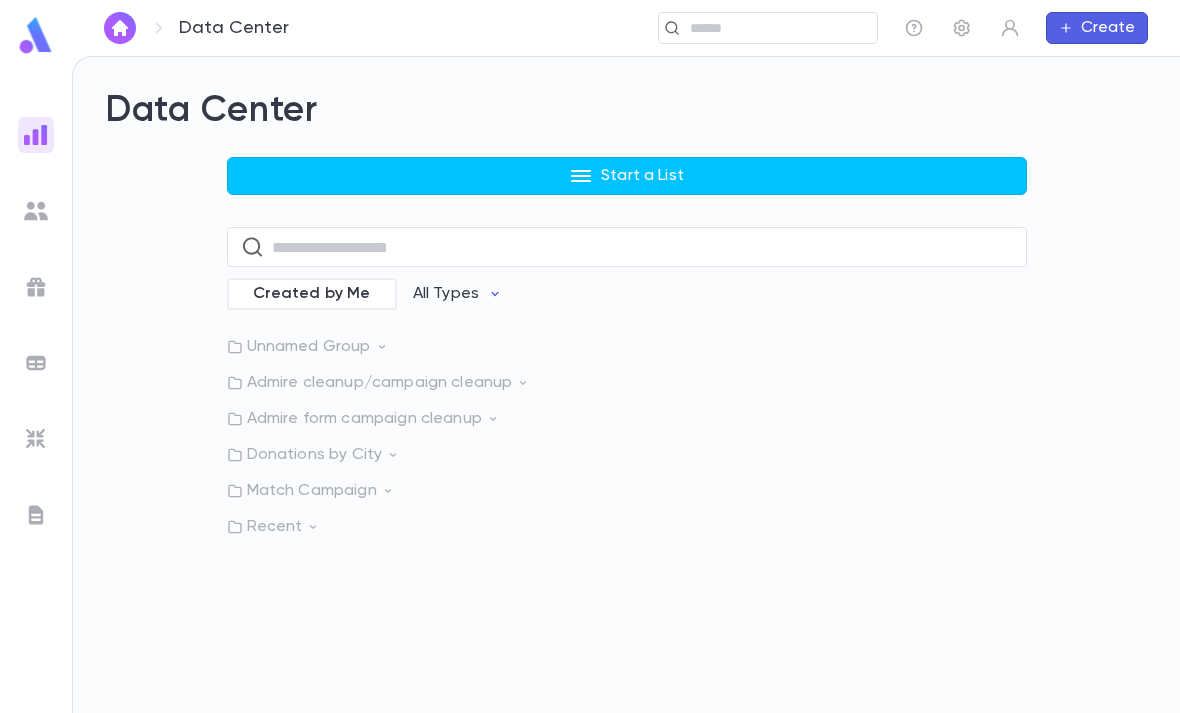 click 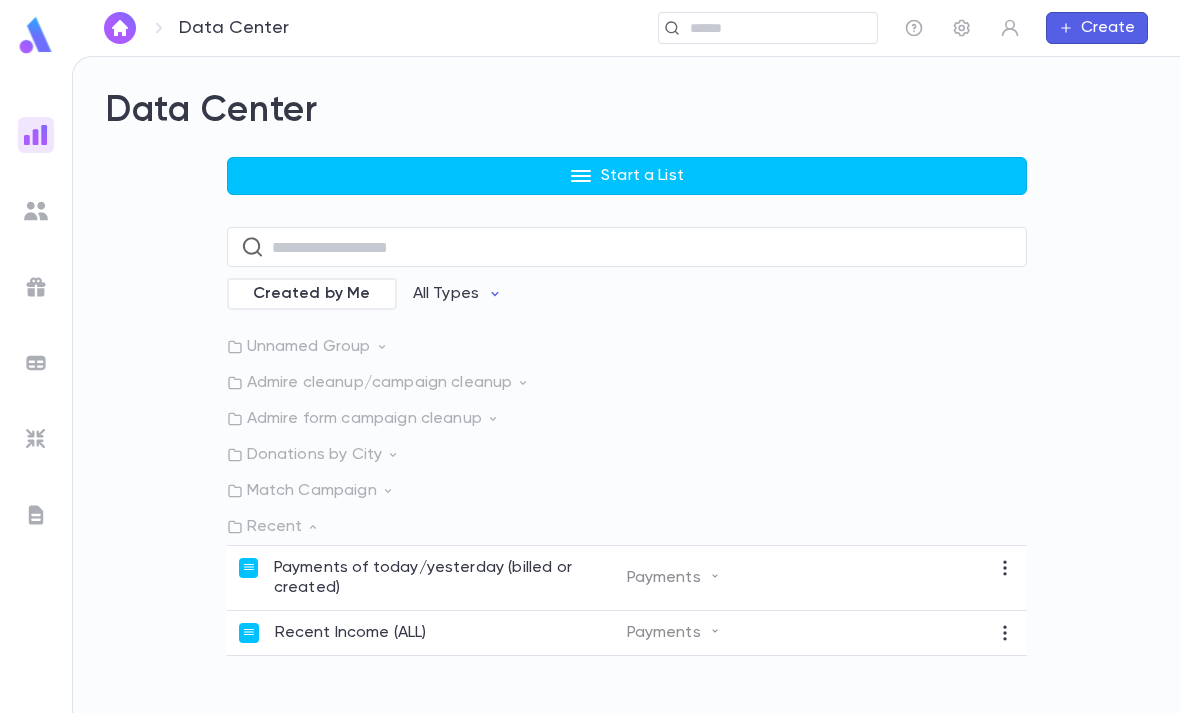 click on "Payments of today/yesterday (billed or created)" at bounding box center (450, 578) 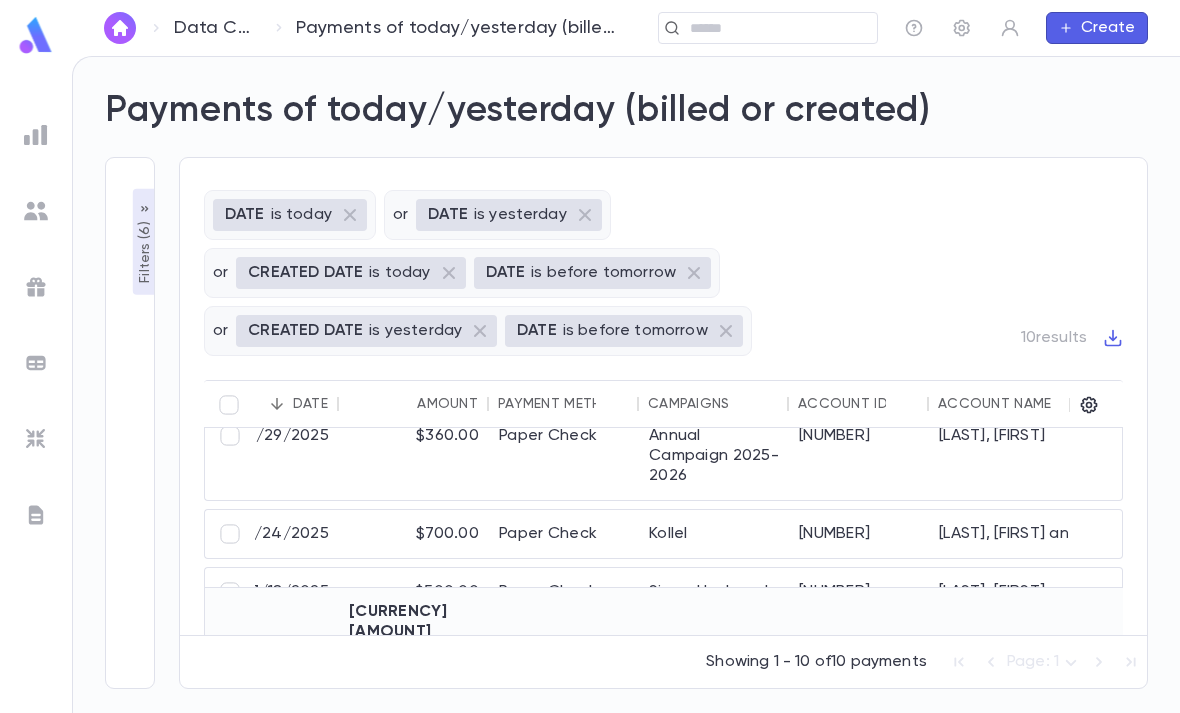 scroll, scrollTop: 647, scrollLeft: 63, axis: both 